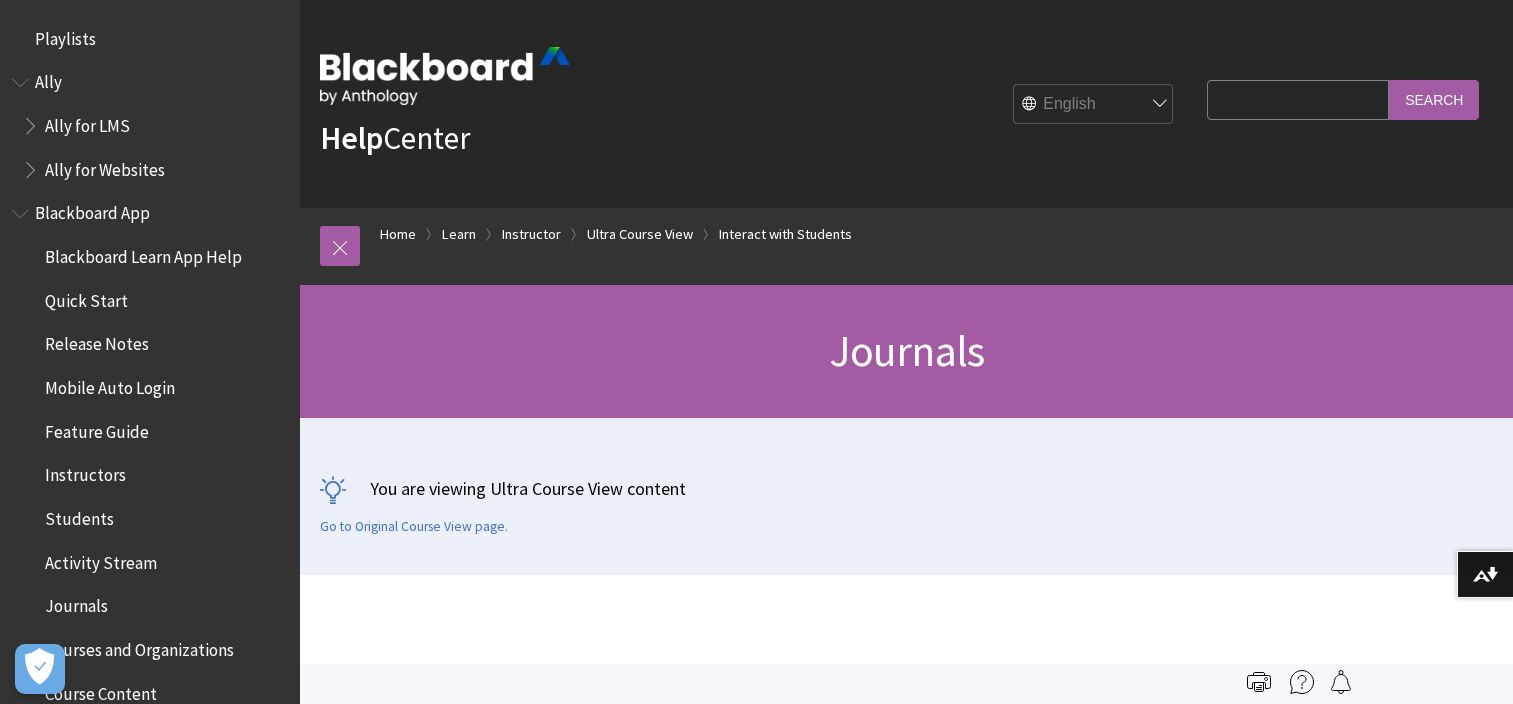 scroll, scrollTop: 0, scrollLeft: 0, axis: both 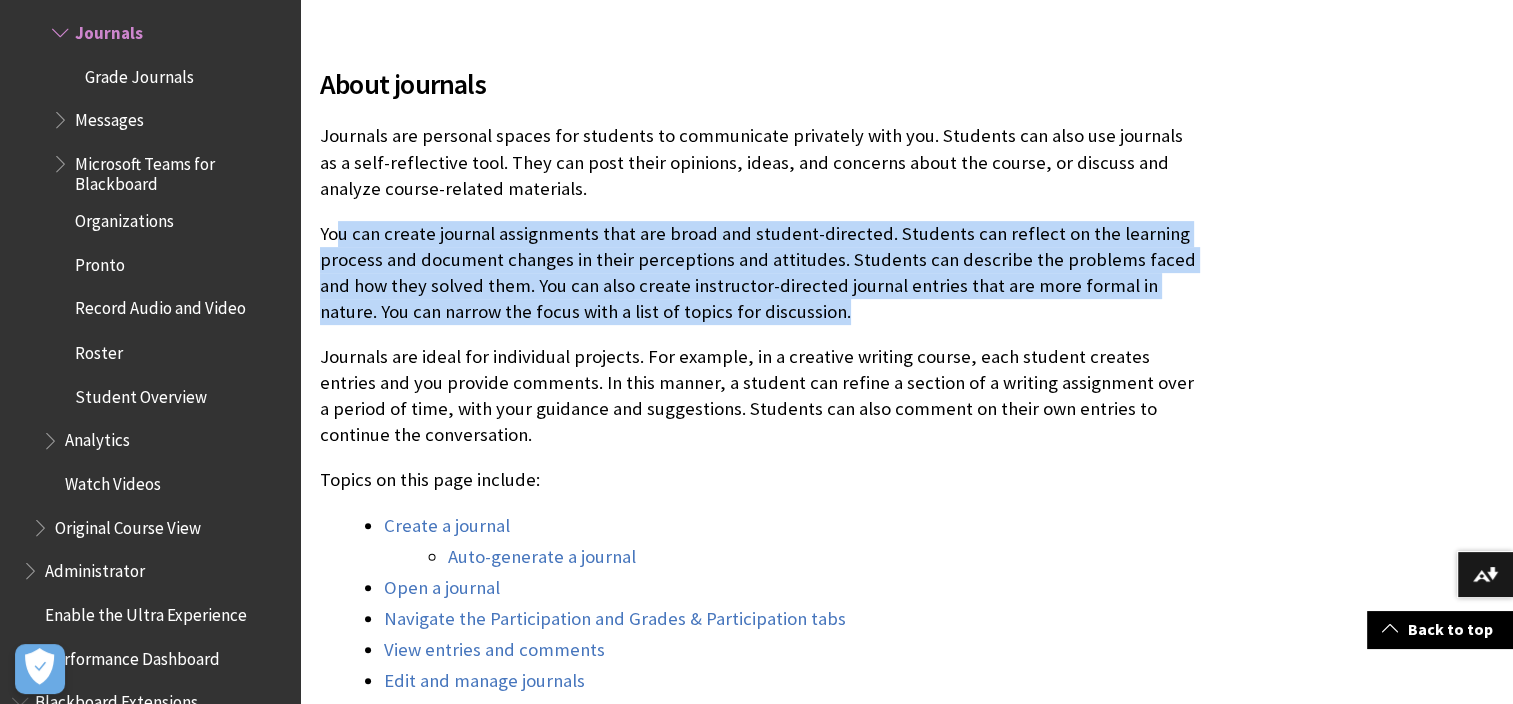 drag, startPoint x: 342, startPoint y: 242, endPoint x: 919, endPoint y: 324, distance: 582.79755 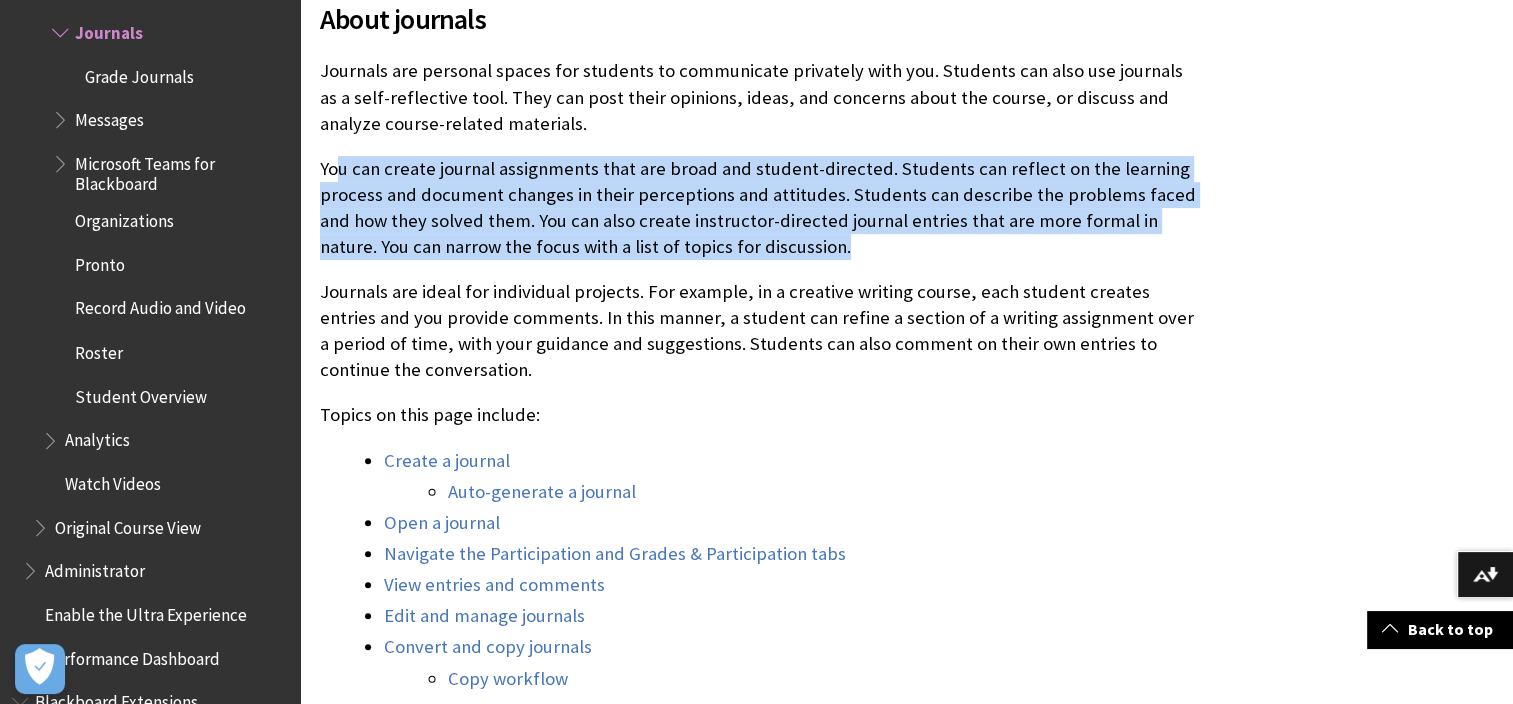 scroll, scrollTop: 700, scrollLeft: 0, axis: vertical 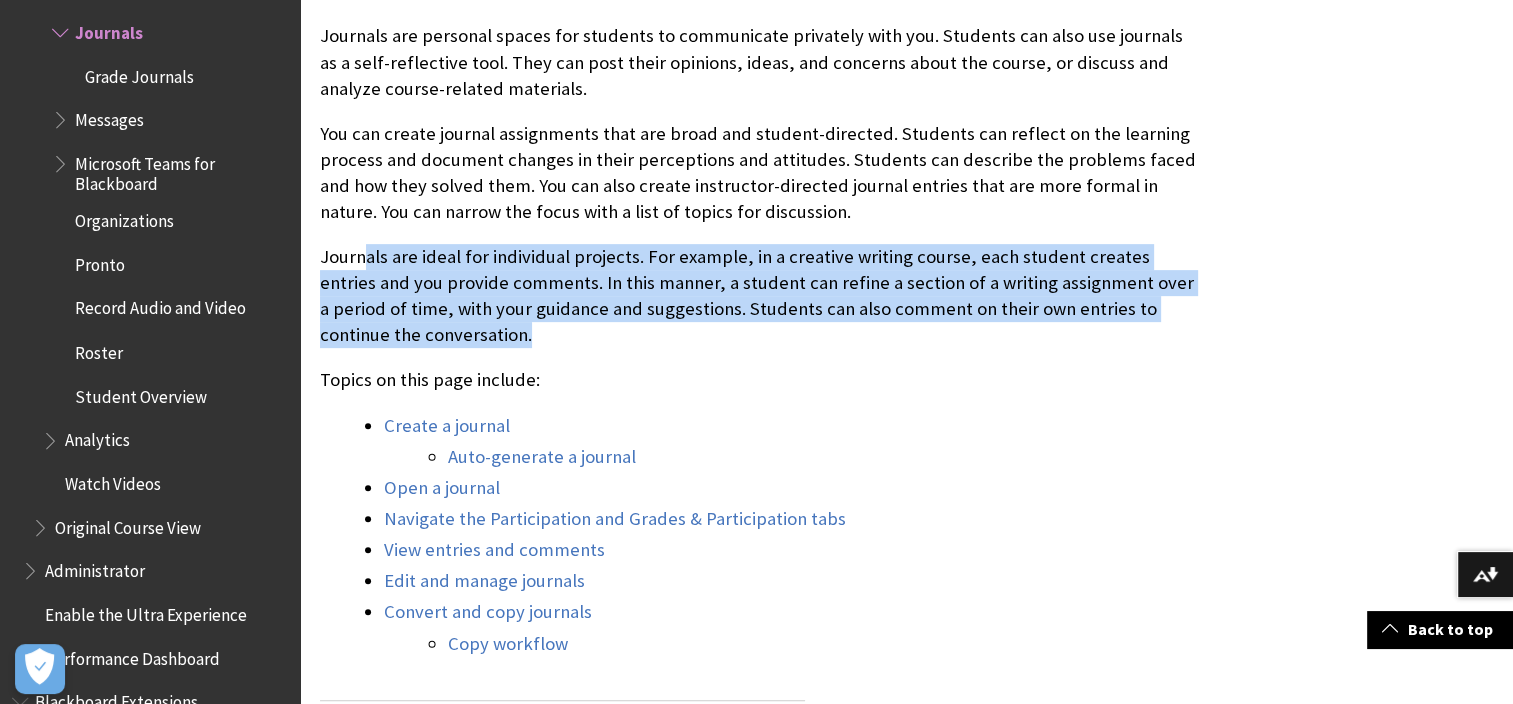 drag, startPoint x: 363, startPoint y: 258, endPoint x: 436, endPoint y: 344, distance: 112.805145 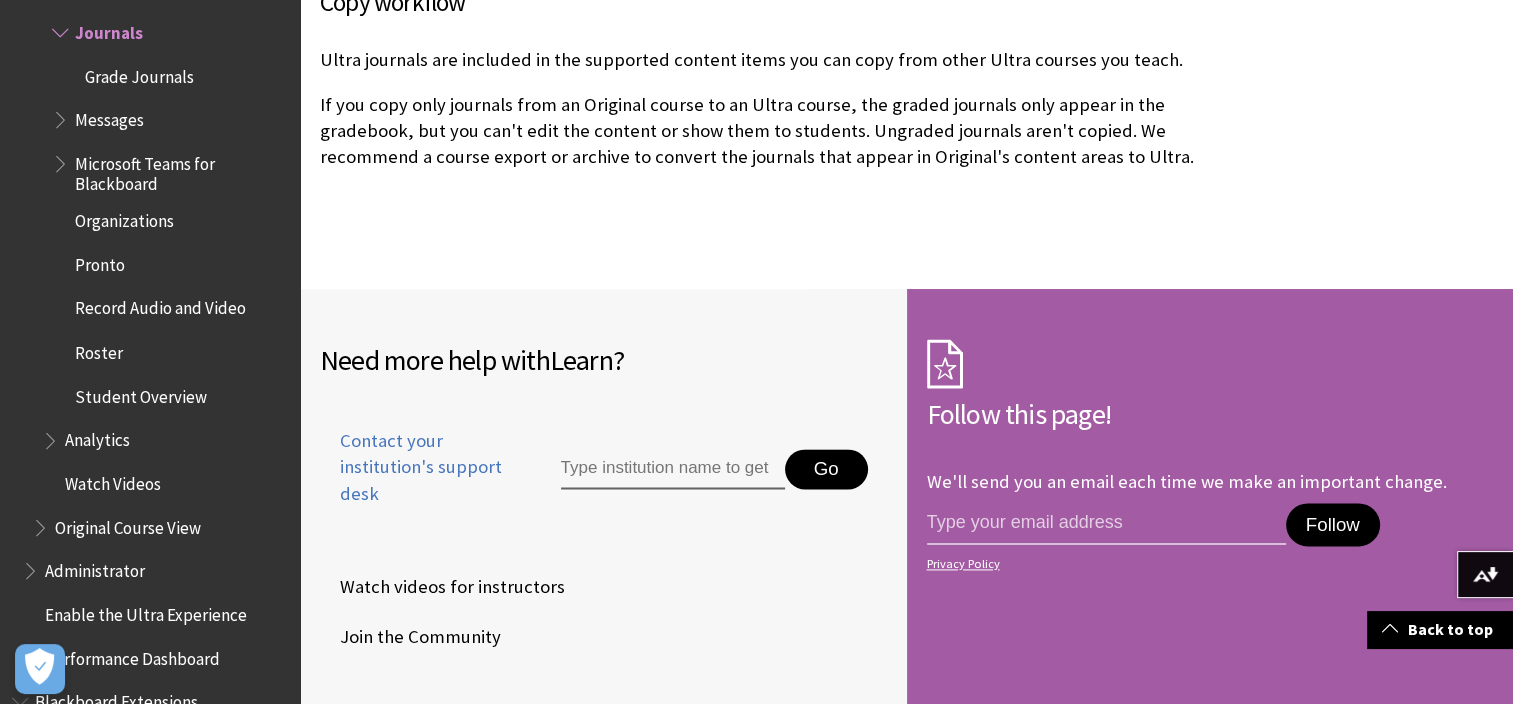 scroll, scrollTop: 10441, scrollLeft: 0, axis: vertical 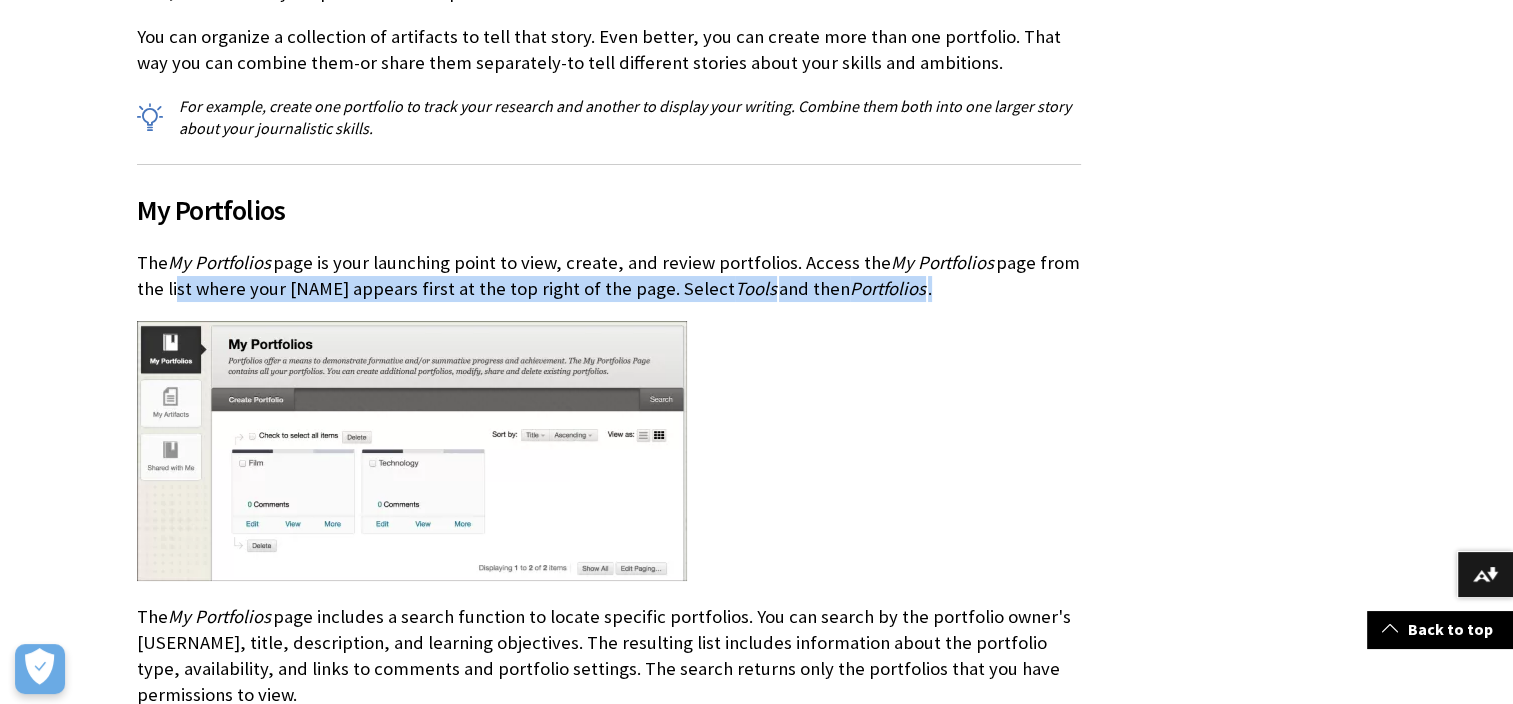 drag, startPoint x: 170, startPoint y: 286, endPoint x: 976, endPoint y: 288, distance: 806.0025 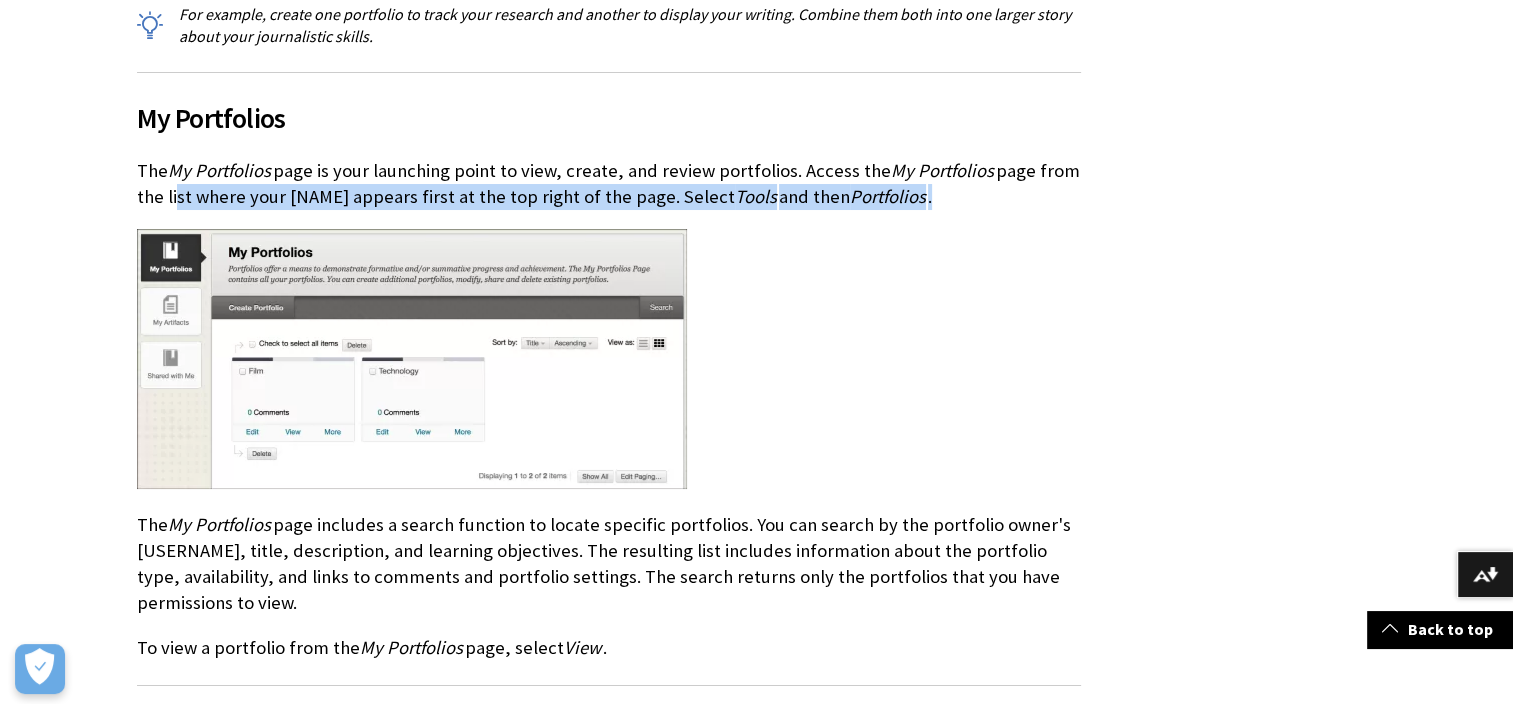 scroll, scrollTop: 800, scrollLeft: 0, axis: vertical 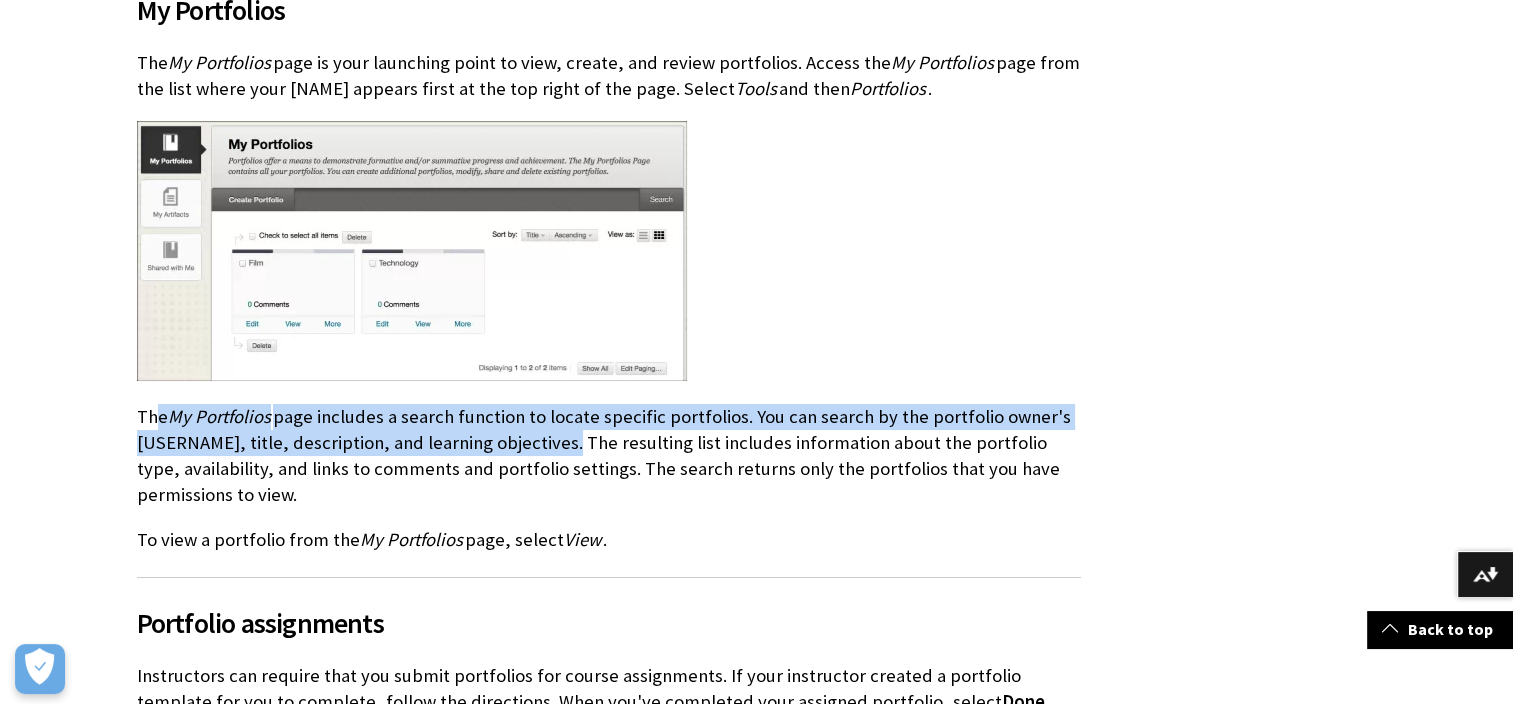 drag, startPoint x: 152, startPoint y: 421, endPoint x: 550, endPoint y: 439, distance: 398.40683 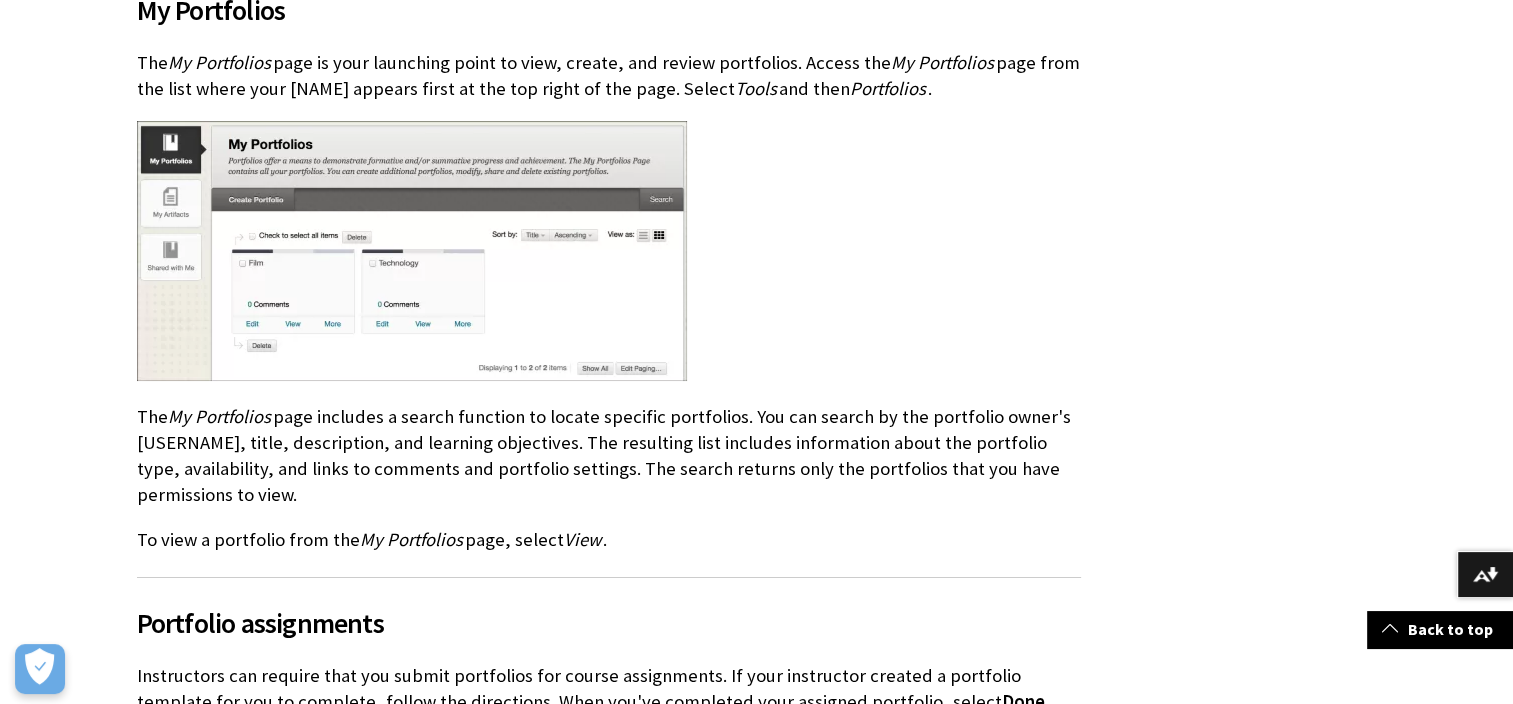 drag, startPoint x: 550, startPoint y: 439, endPoint x: 556, endPoint y: 464, distance: 25.70992 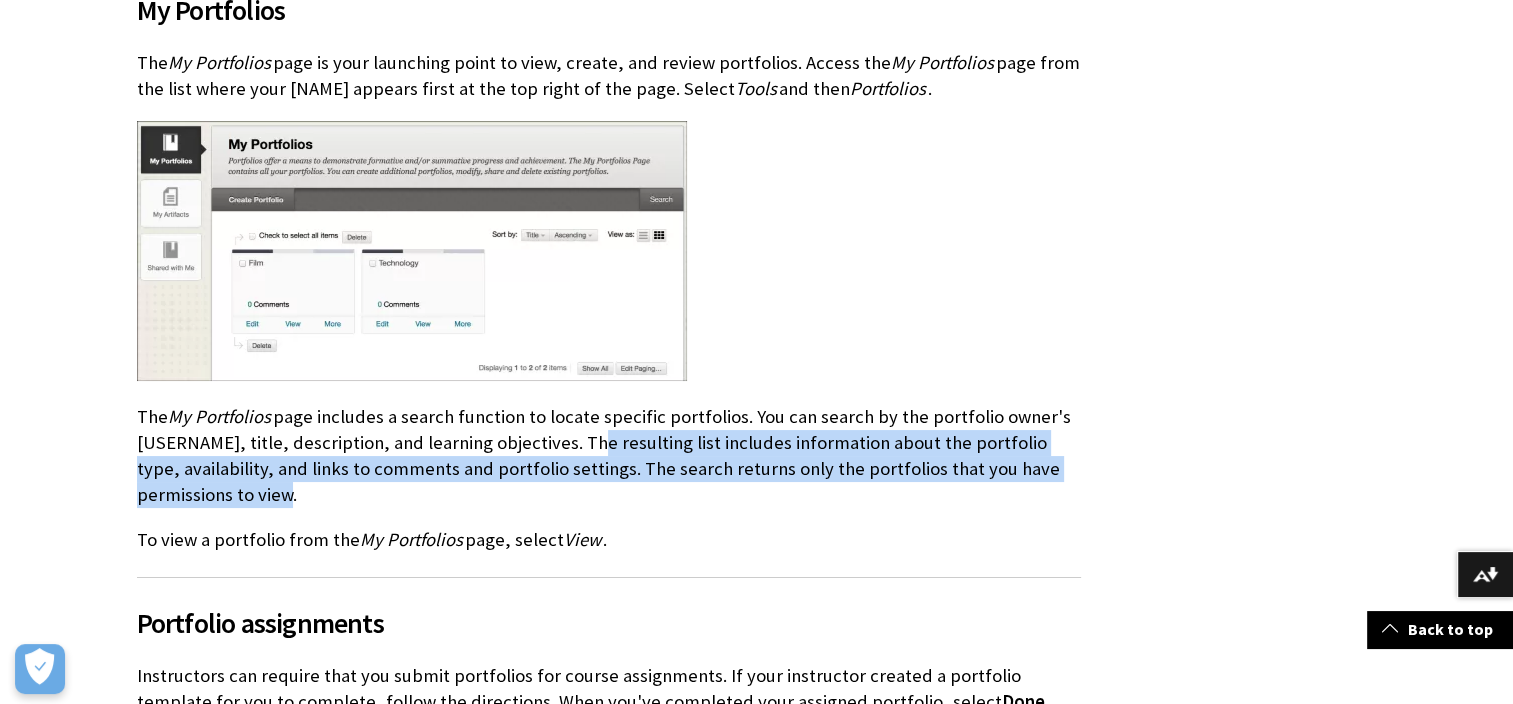 drag, startPoint x: 576, startPoint y: 438, endPoint x: 331, endPoint y: 499, distance: 252.4797 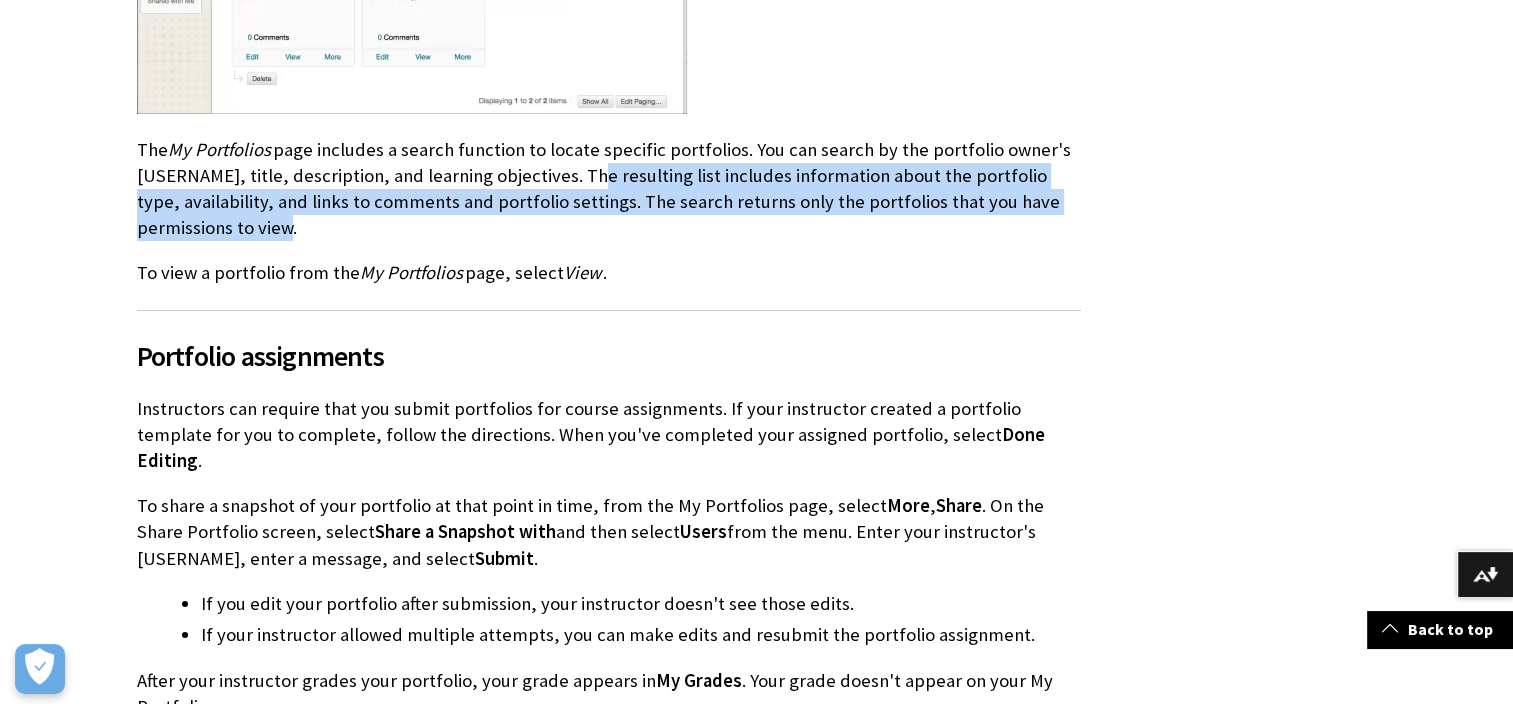 scroll, scrollTop: 1100, scrollLeft: 0, axis: vertical 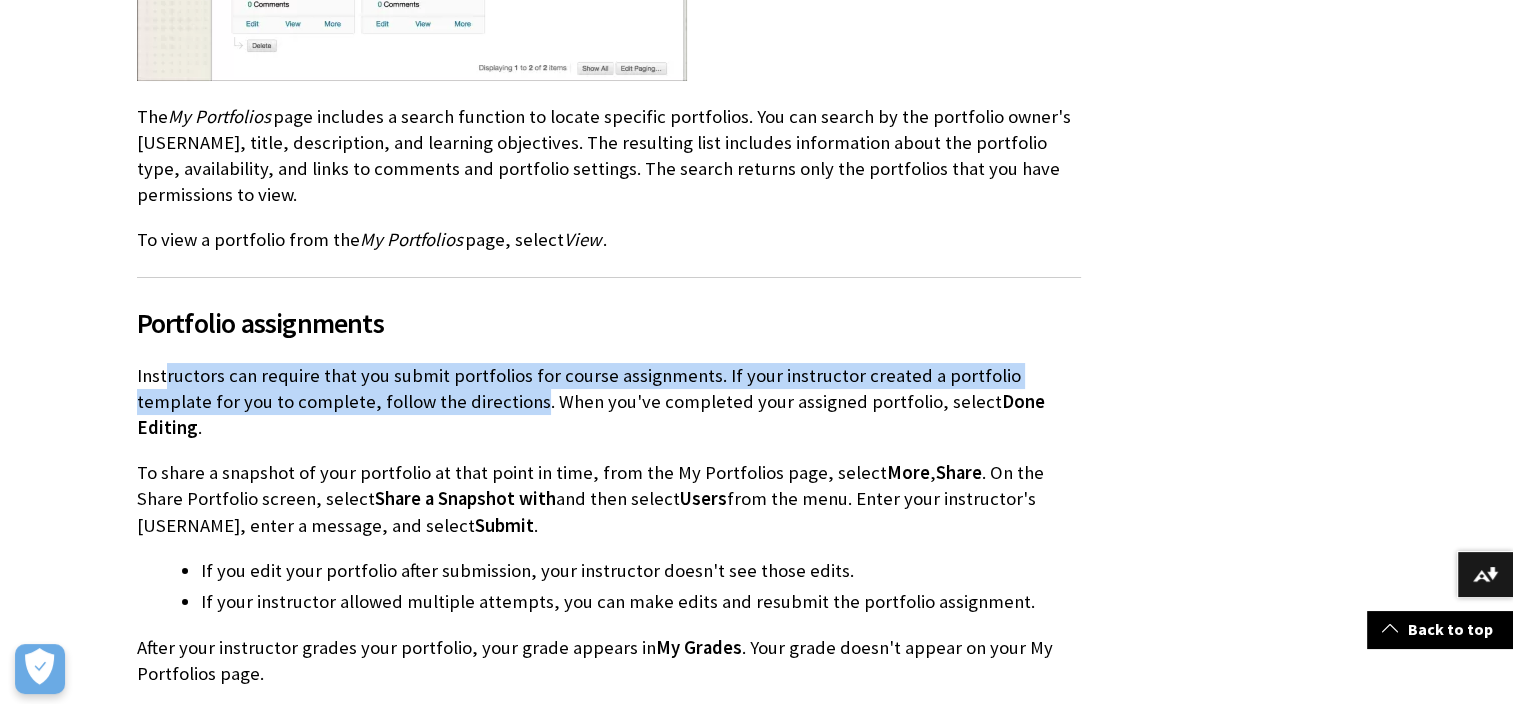drag, startPoint x: 166, startPoint y: 375, endPoint x: 456, endPoint y: 404, distance: 291.44638 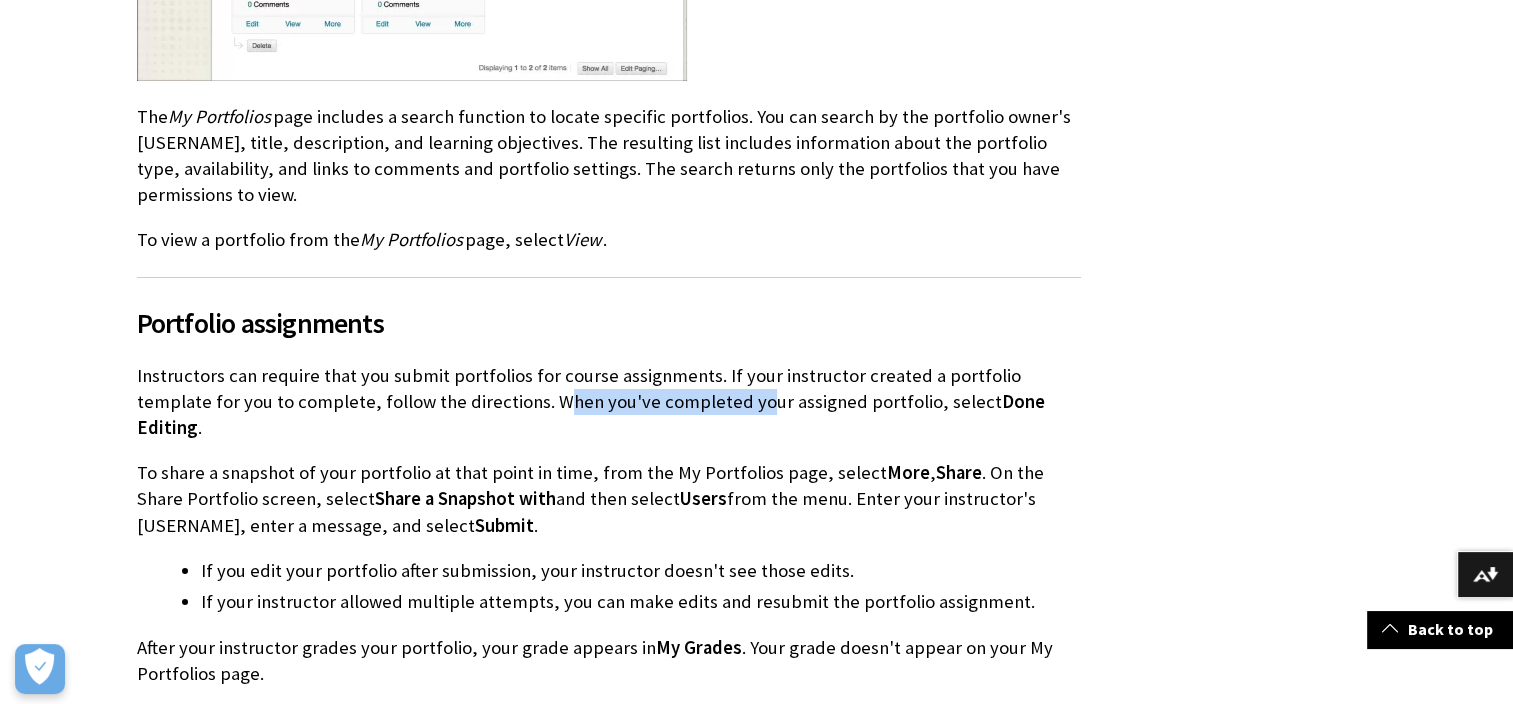drag, startPoint x: 456, startPoint y: 404, endPoint x: 672, endPoint y: 405, distance: 216.00232 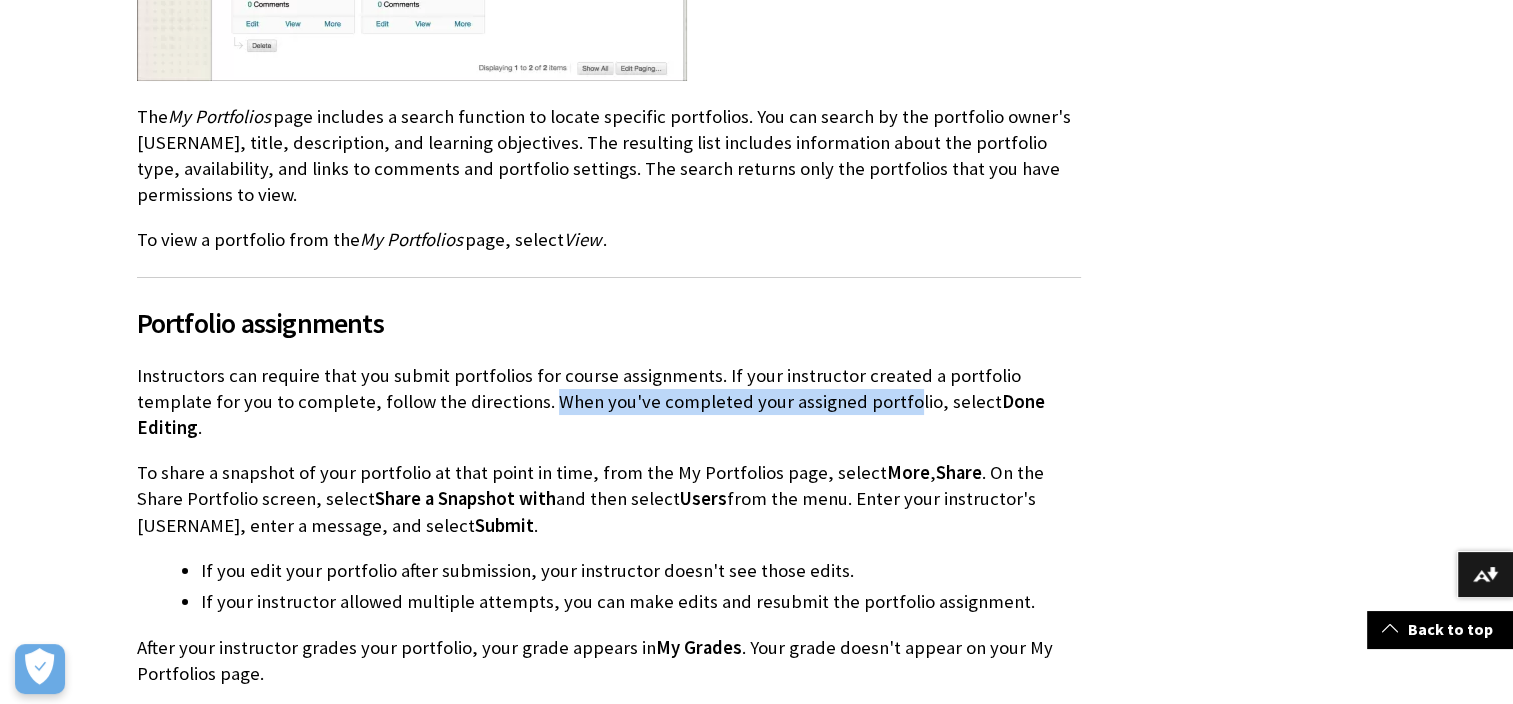 drag, startPoint x: 466, startPoint y: 400, endPoint x: 816, endPoint y: 406, distance: 350.05142 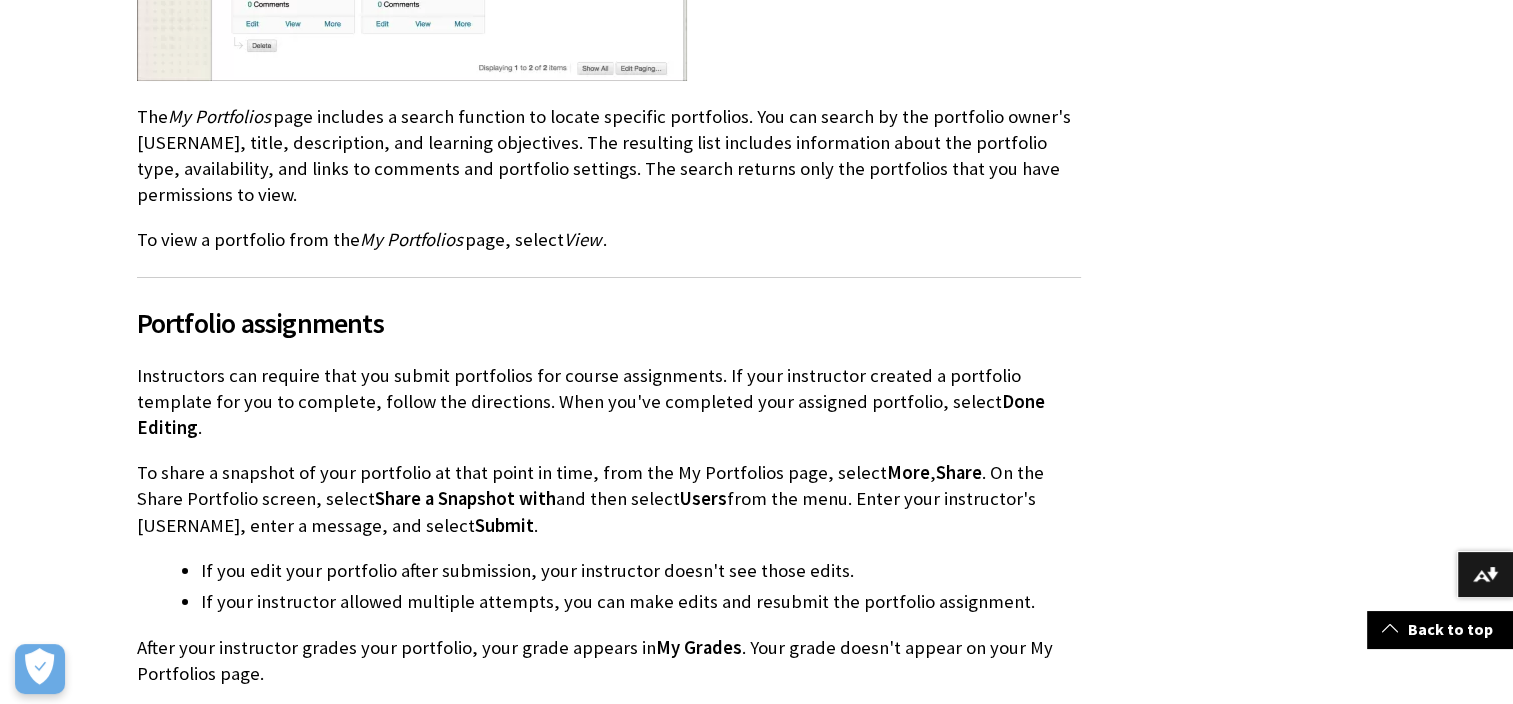 click on "To share a snapshot of your portfolio at that point in time, from the My Portfolios page, select  More ,  Share . On the Share Portfolio screen, select  Share a Snapshot with  and then select  Users  from the menu. Enter your instructor's username, enter a message, and select  Submit ." at bounding box center (609, 499) 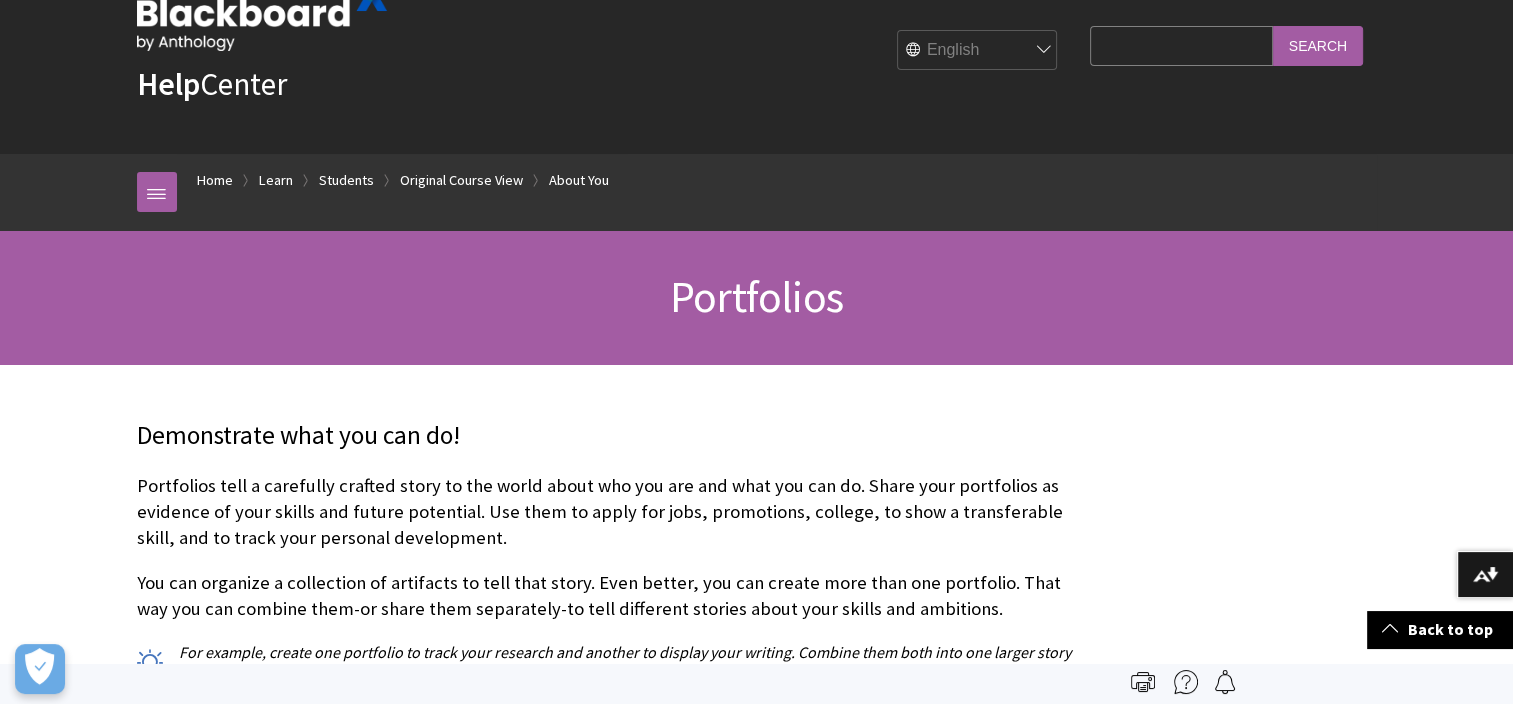 scroll, scrollTop: 0, scrollLeft: 0, axis: both 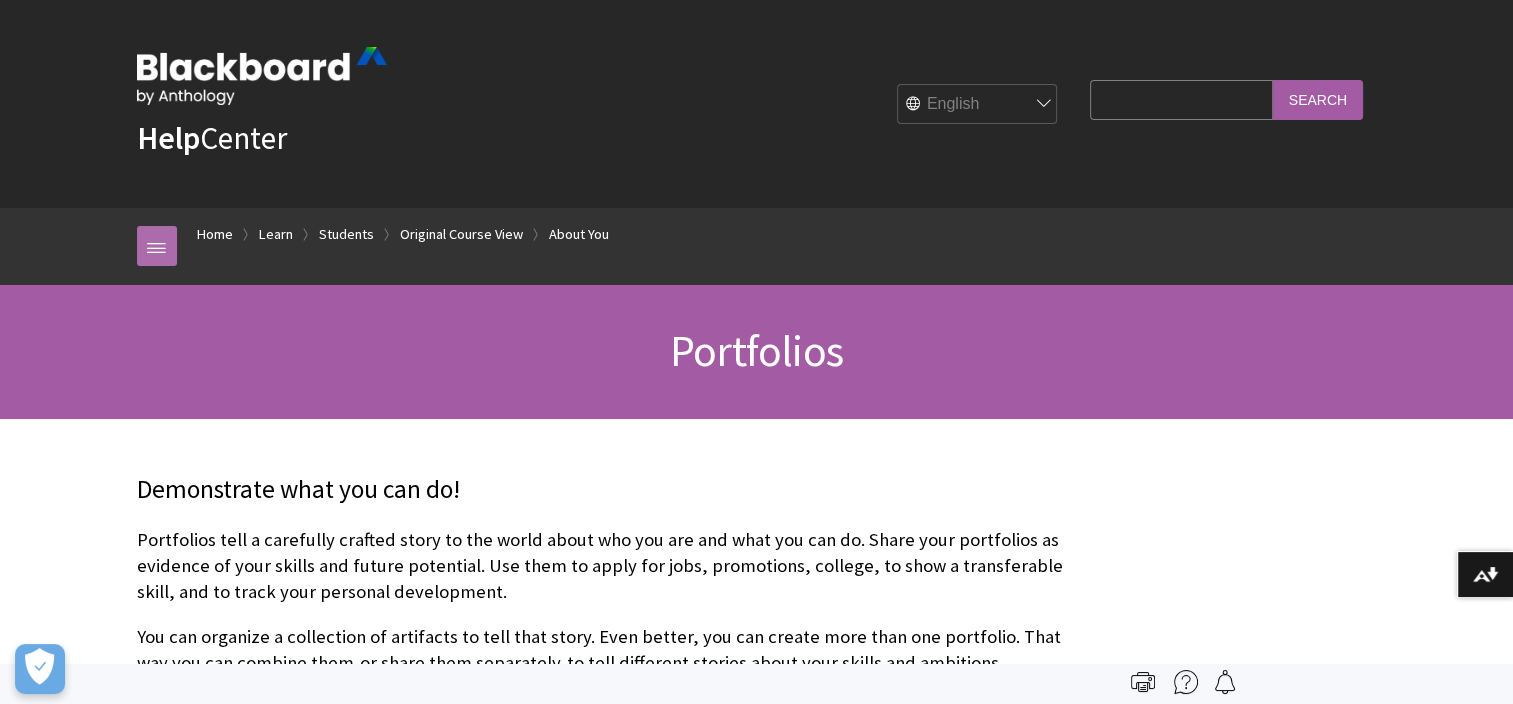 click at bounding box center [157, 246] 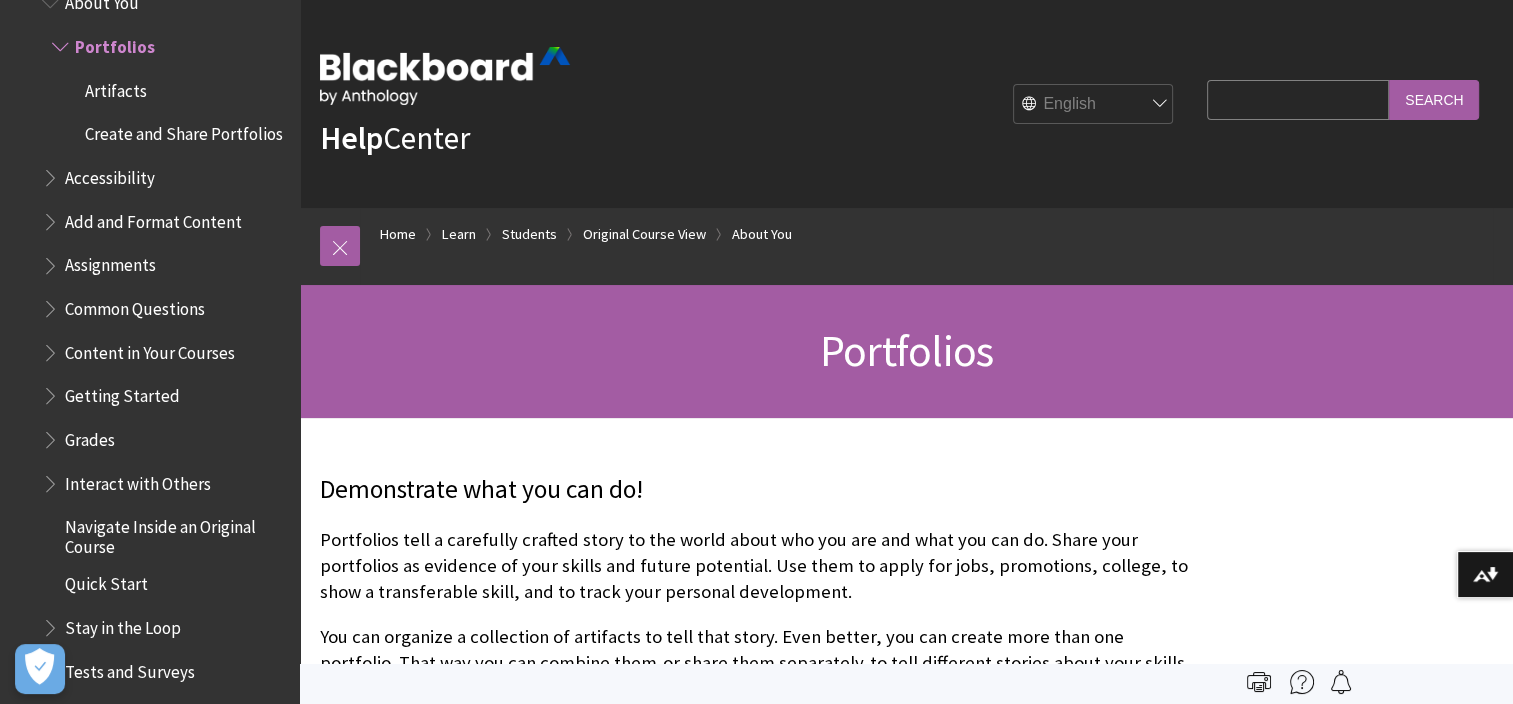 click on "Artifacts" at bounding box center [116, 87] 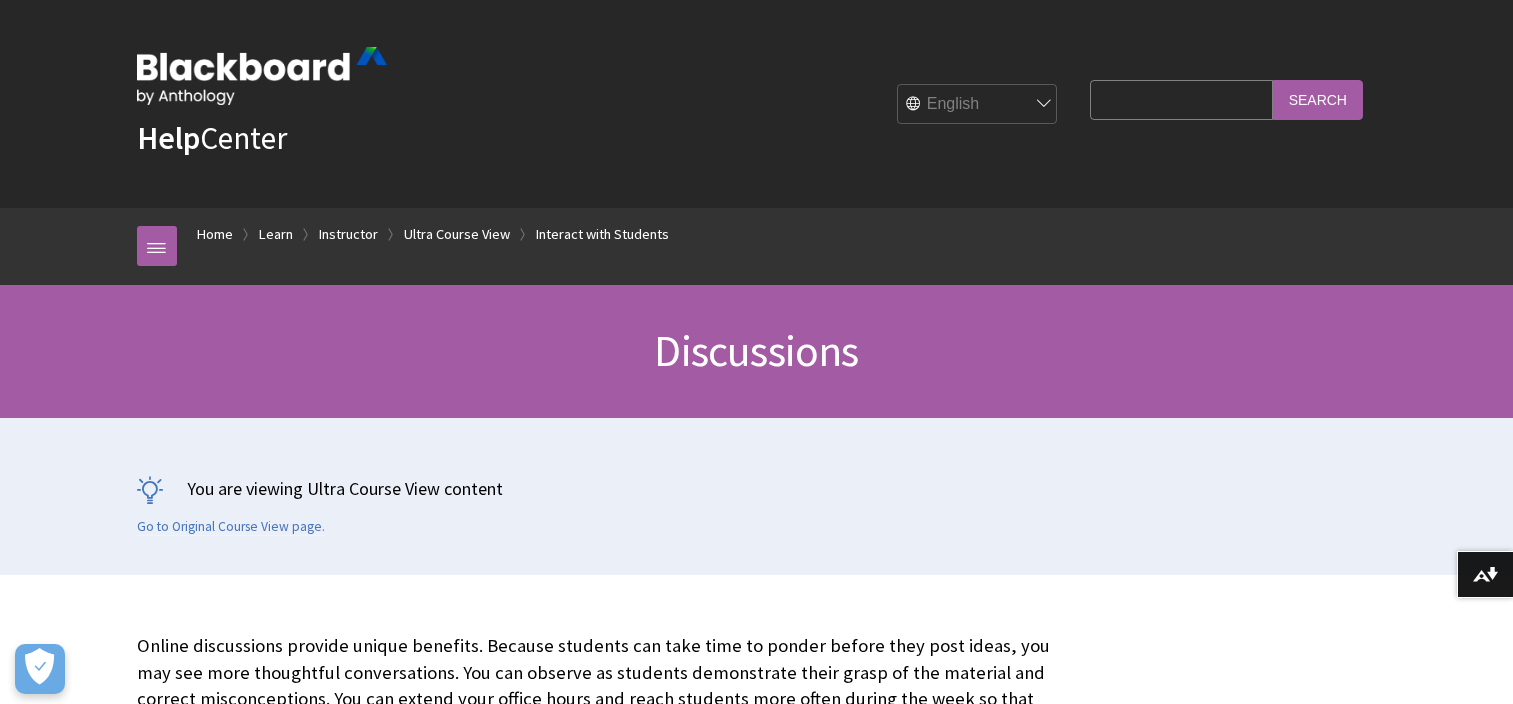 scroll, scrollTop: 200, scrollLeft: 0, axis: vertical 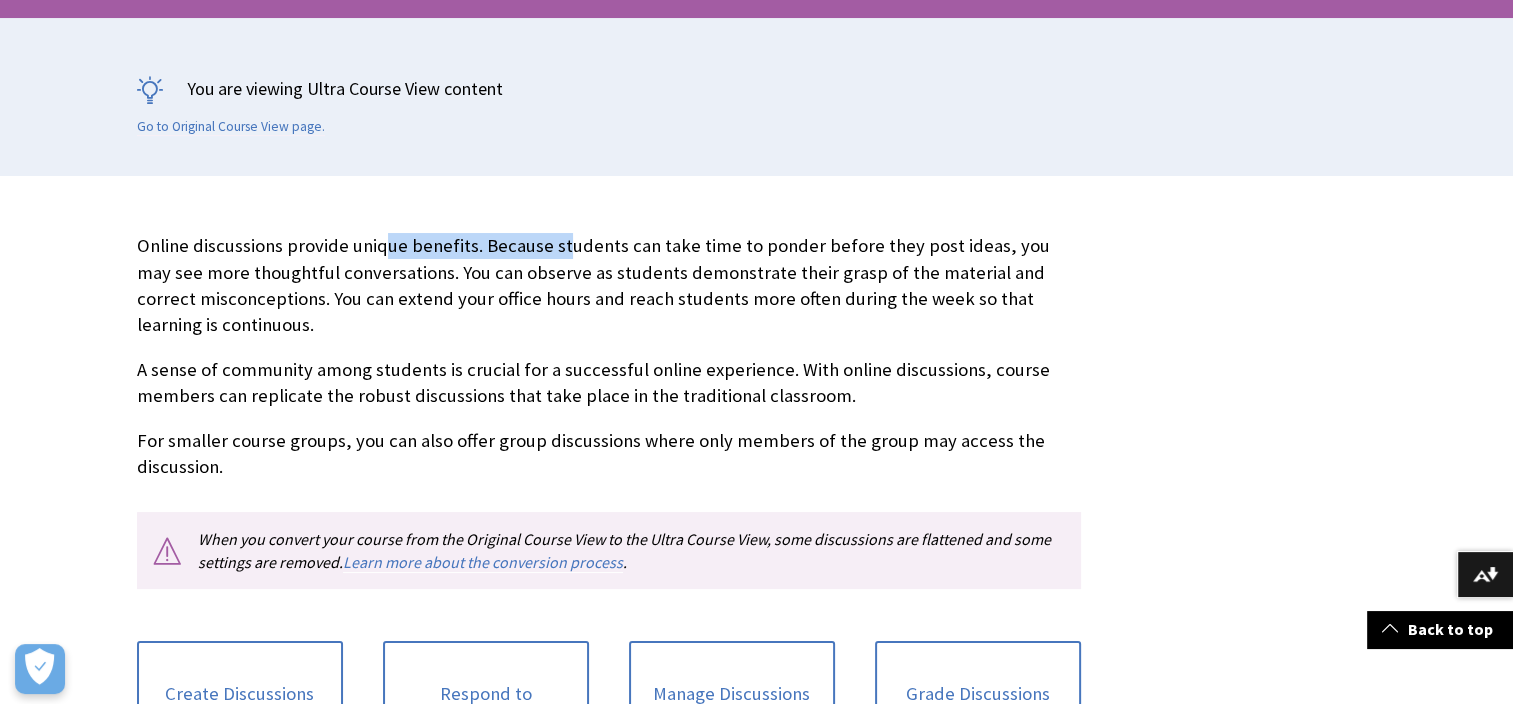 drag, startPoint x: 560, startPoint y: 252, endPoint x: 388, endPoint y: 259, distance: 172.14238 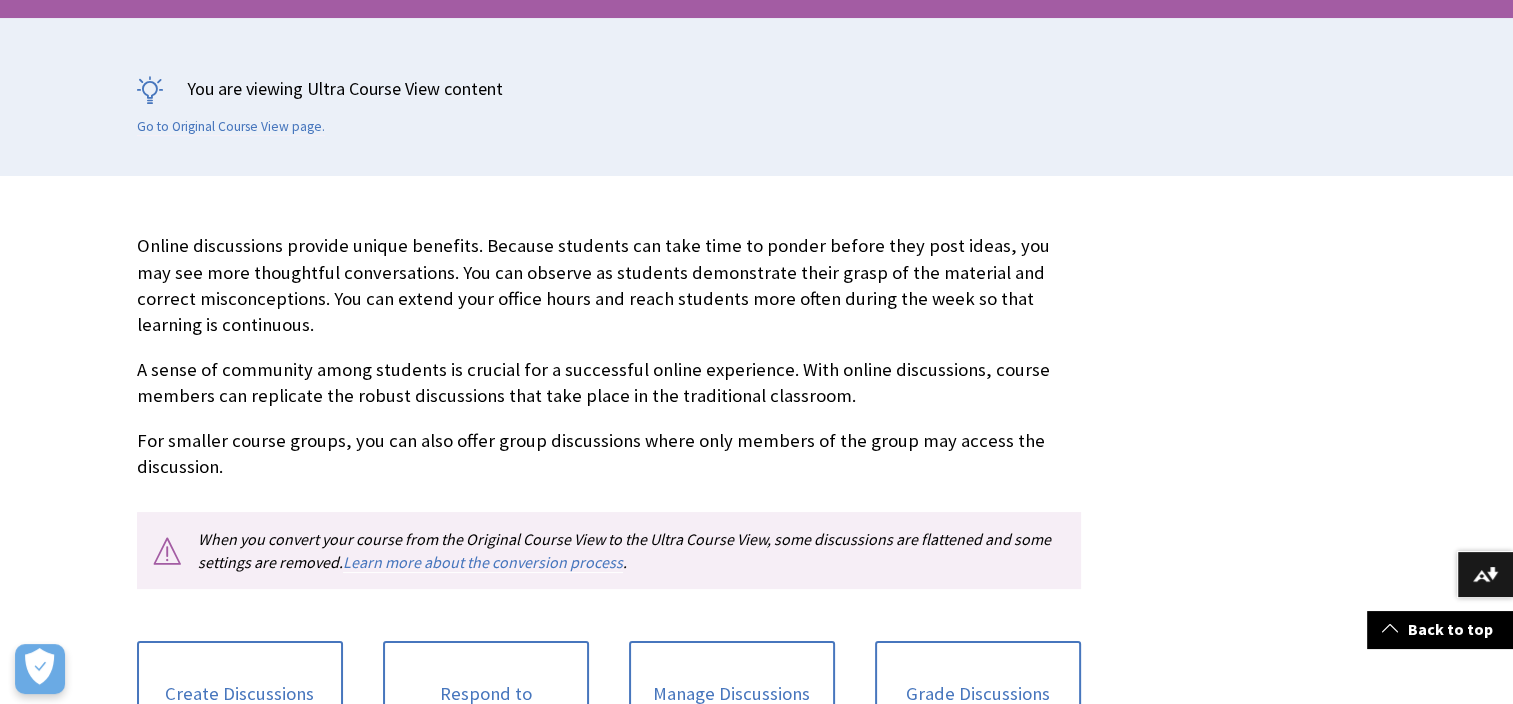 click on "Online discussions provide unique benefits. Because students can take time to ponder before they post ideas, you may see more thoughtful conversations. You can observe as students demonstrate their grasp of the material and correct misconceptions. You can extend your office hours and reach students more often during the week so that learning is continuous." at bounding box center (609, 285) 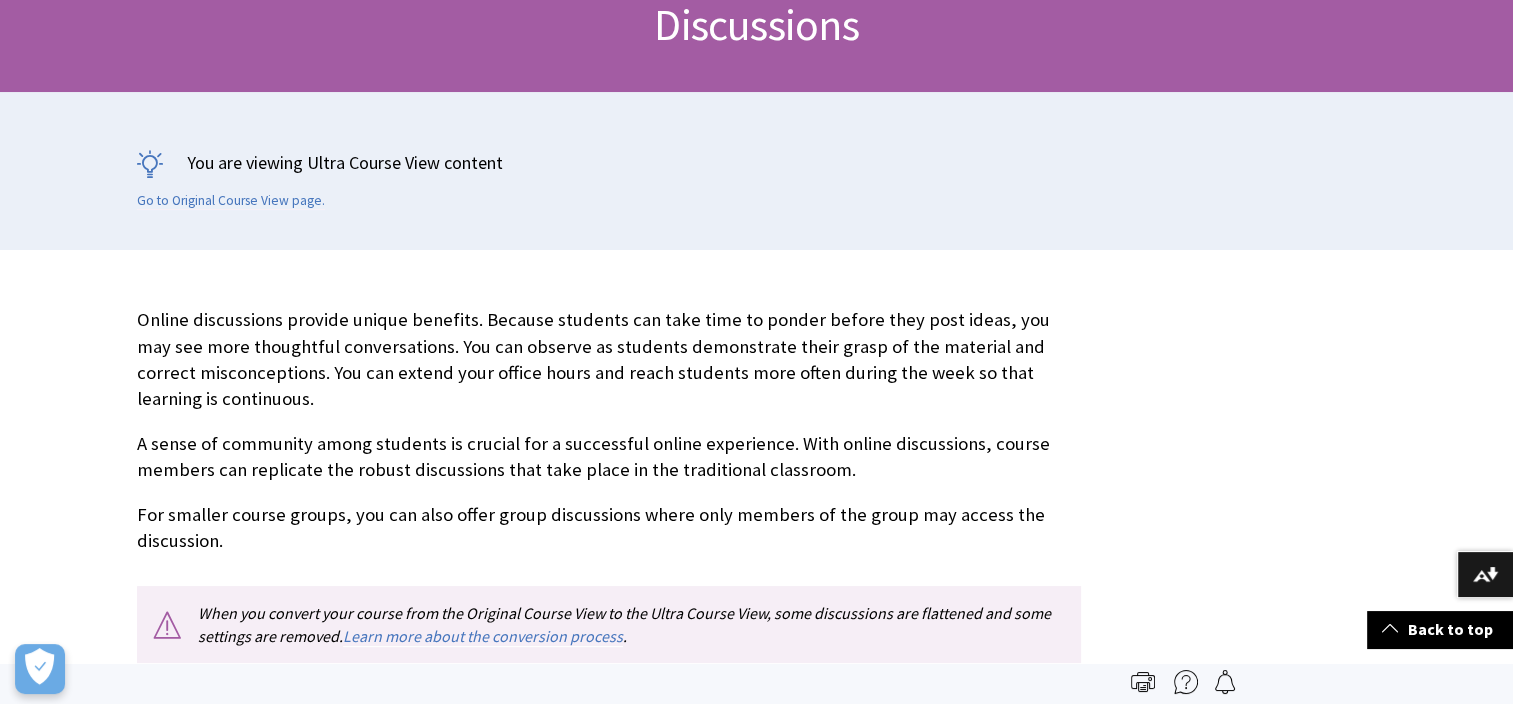 scroll, scrollTop: 0, scrollLeft: 0, axis: both 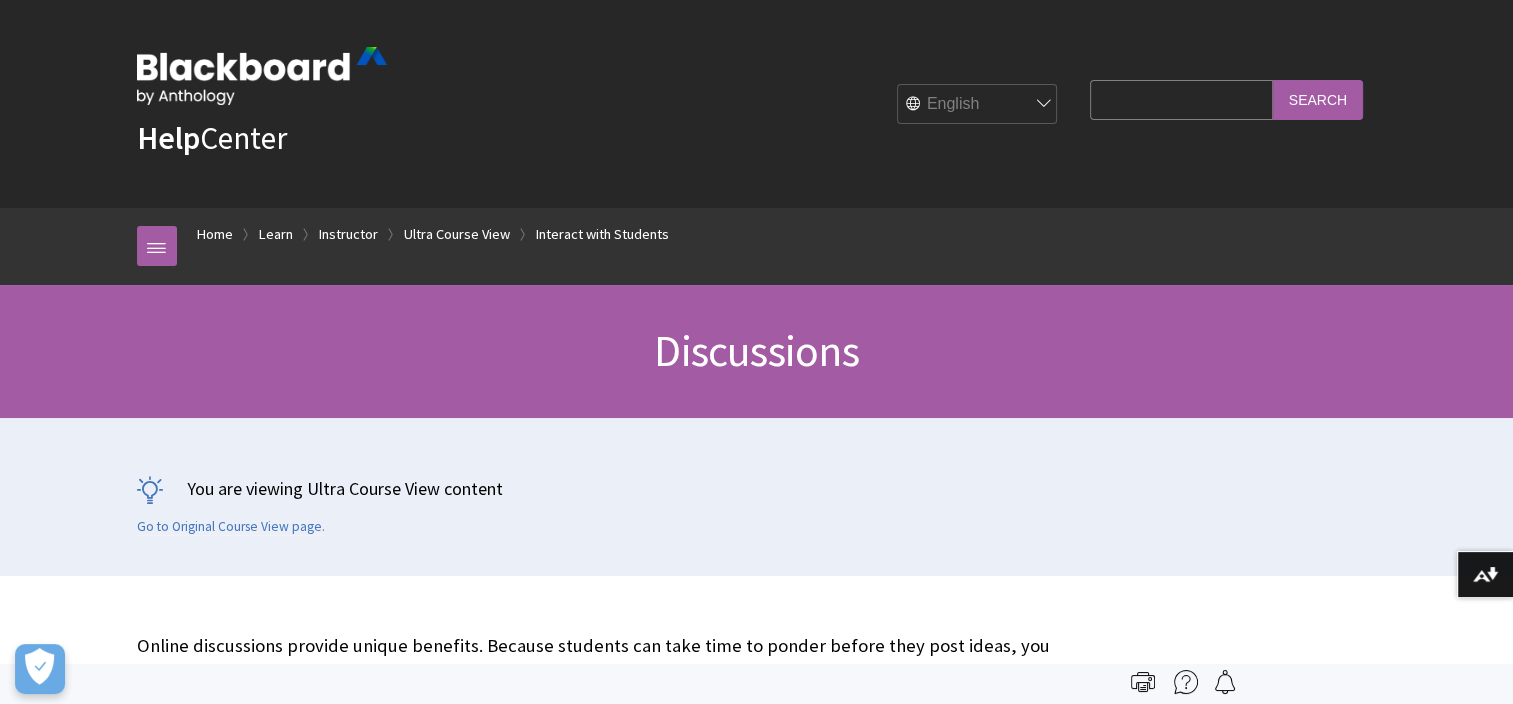 click on "Search Query" at bounding box center [1181, 99] 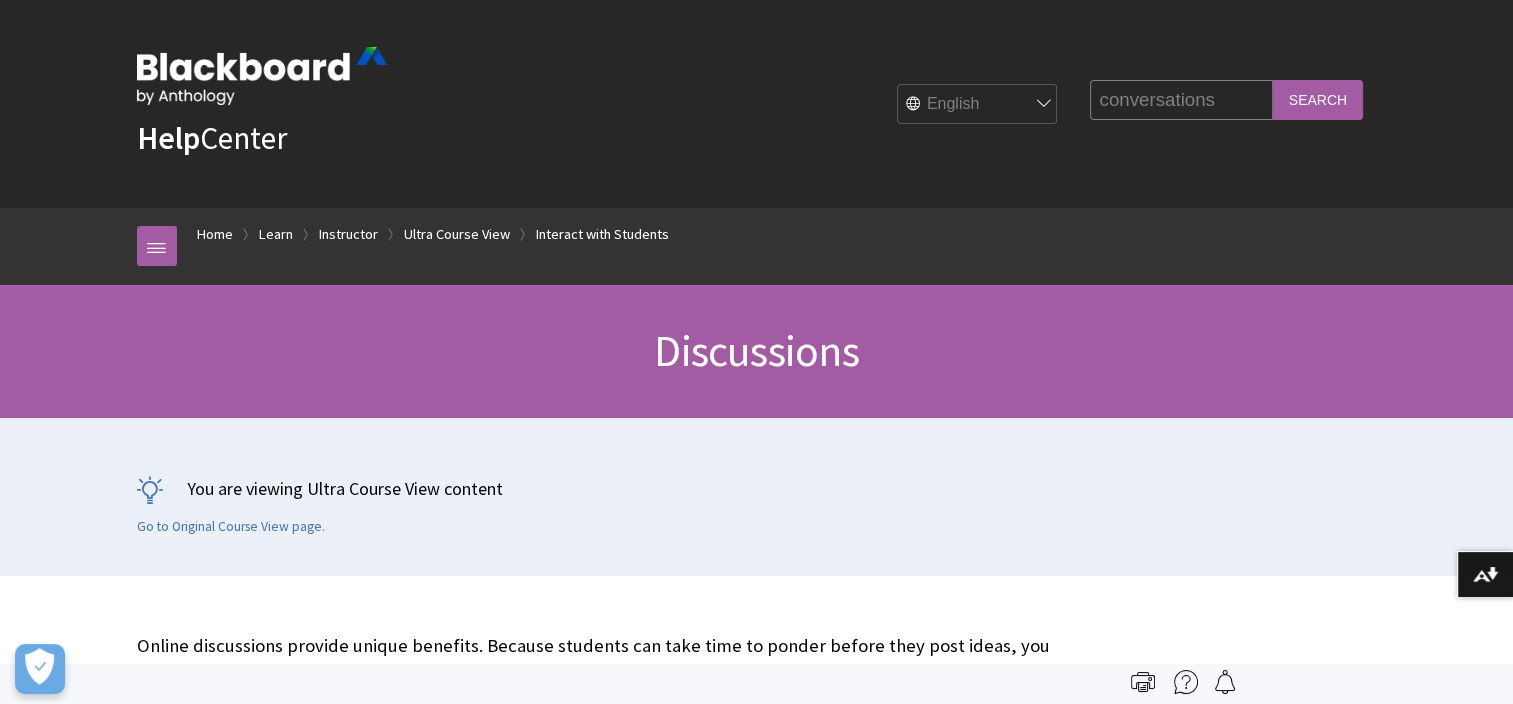 type on "conversations" 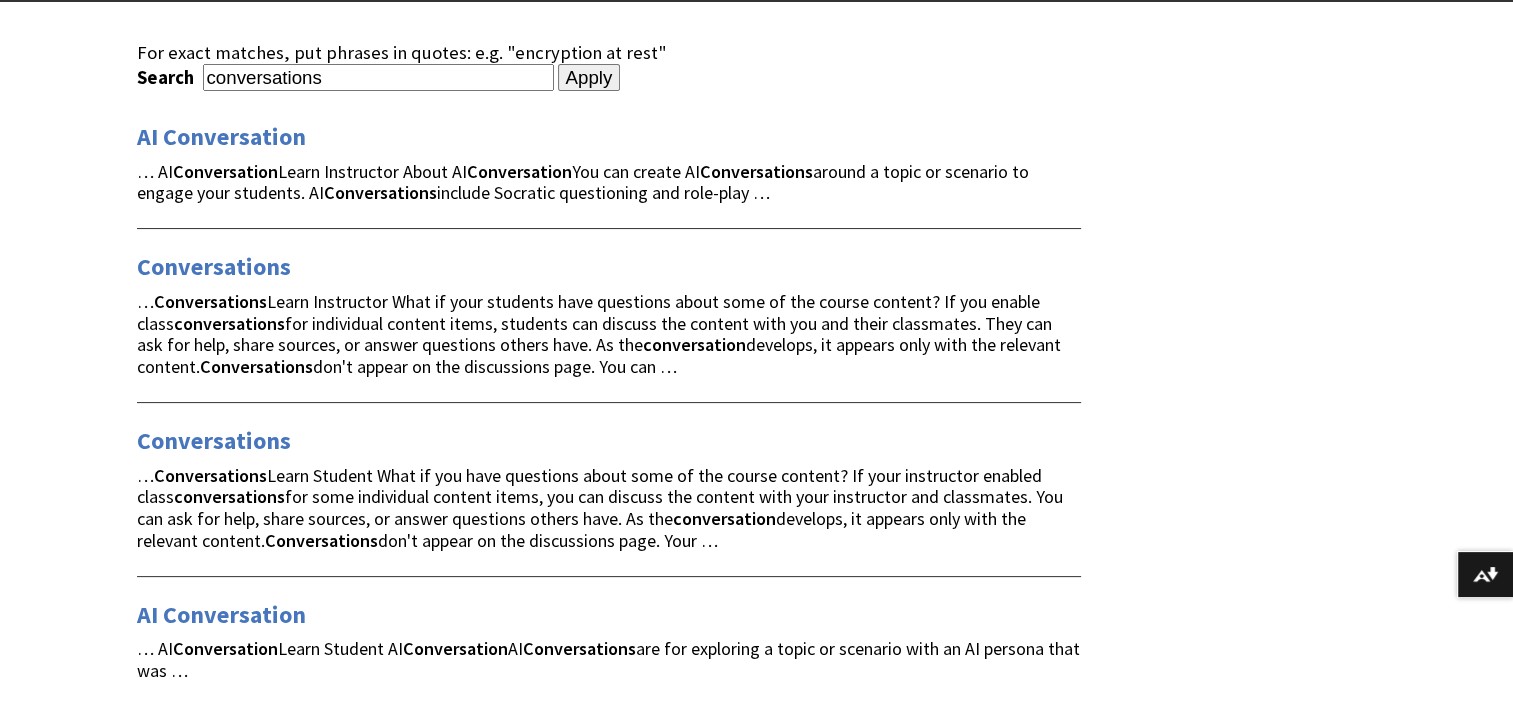 scroll, scrollTop: 300, scrollLeft: 0, axis: vertical 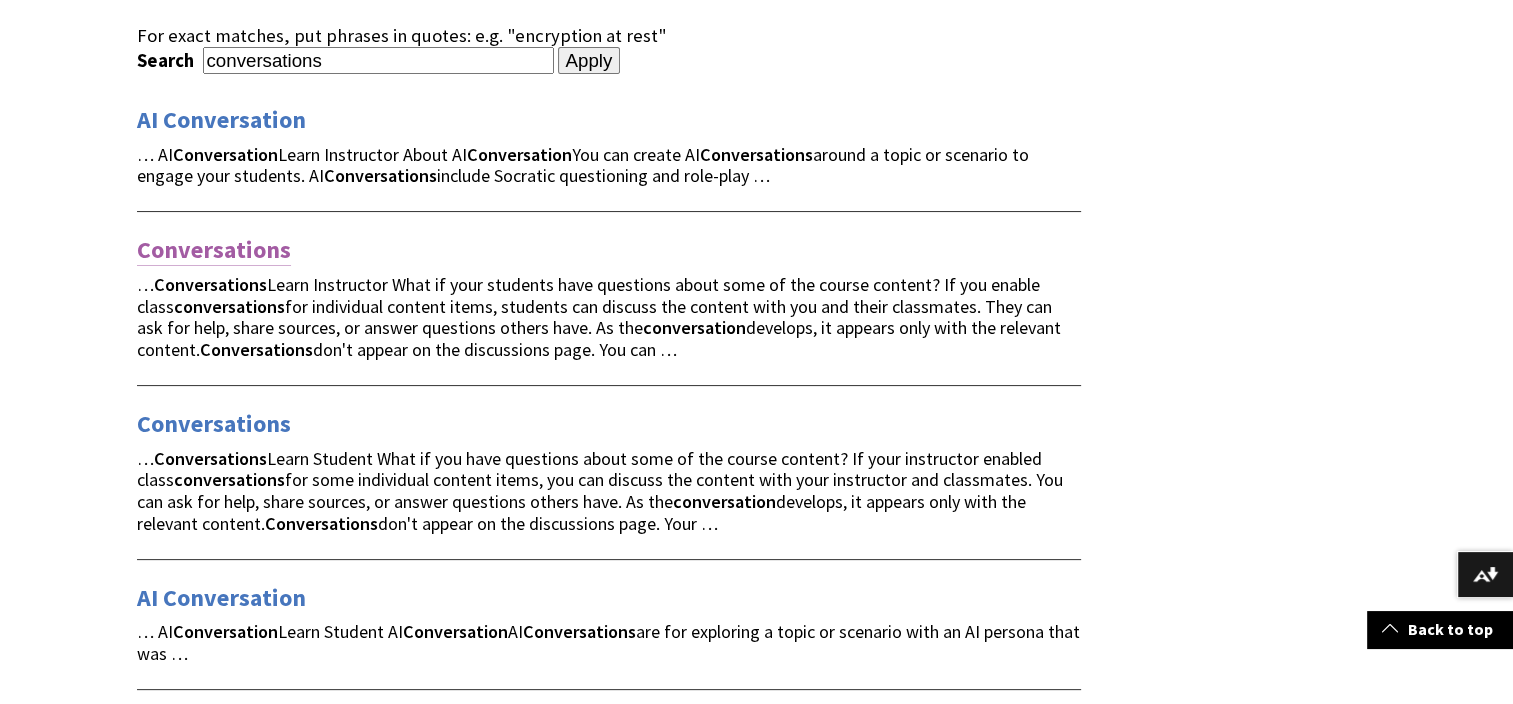 click on "Conversations" at bounding box center (214, 250) 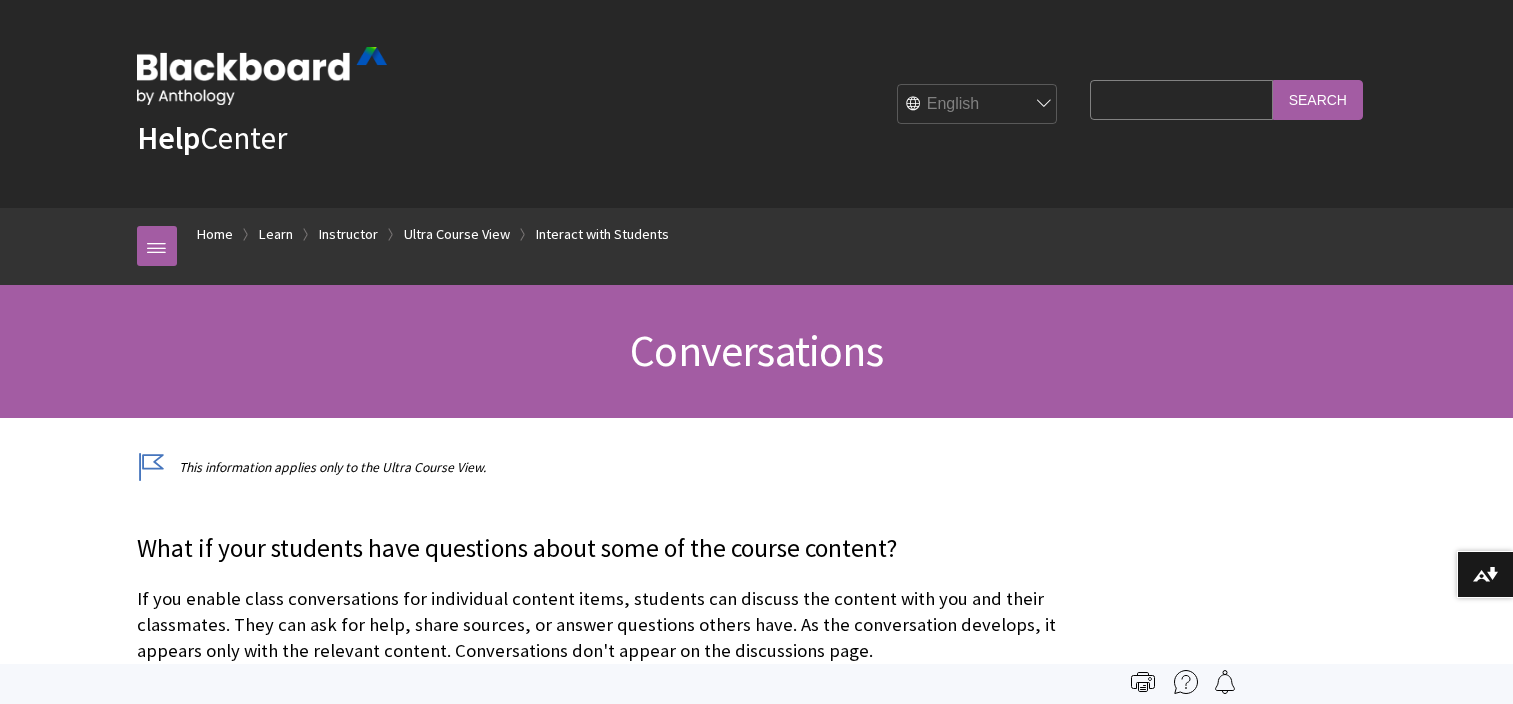 scroll, scrollTop: 0, scrollLeft: 0, axis: both 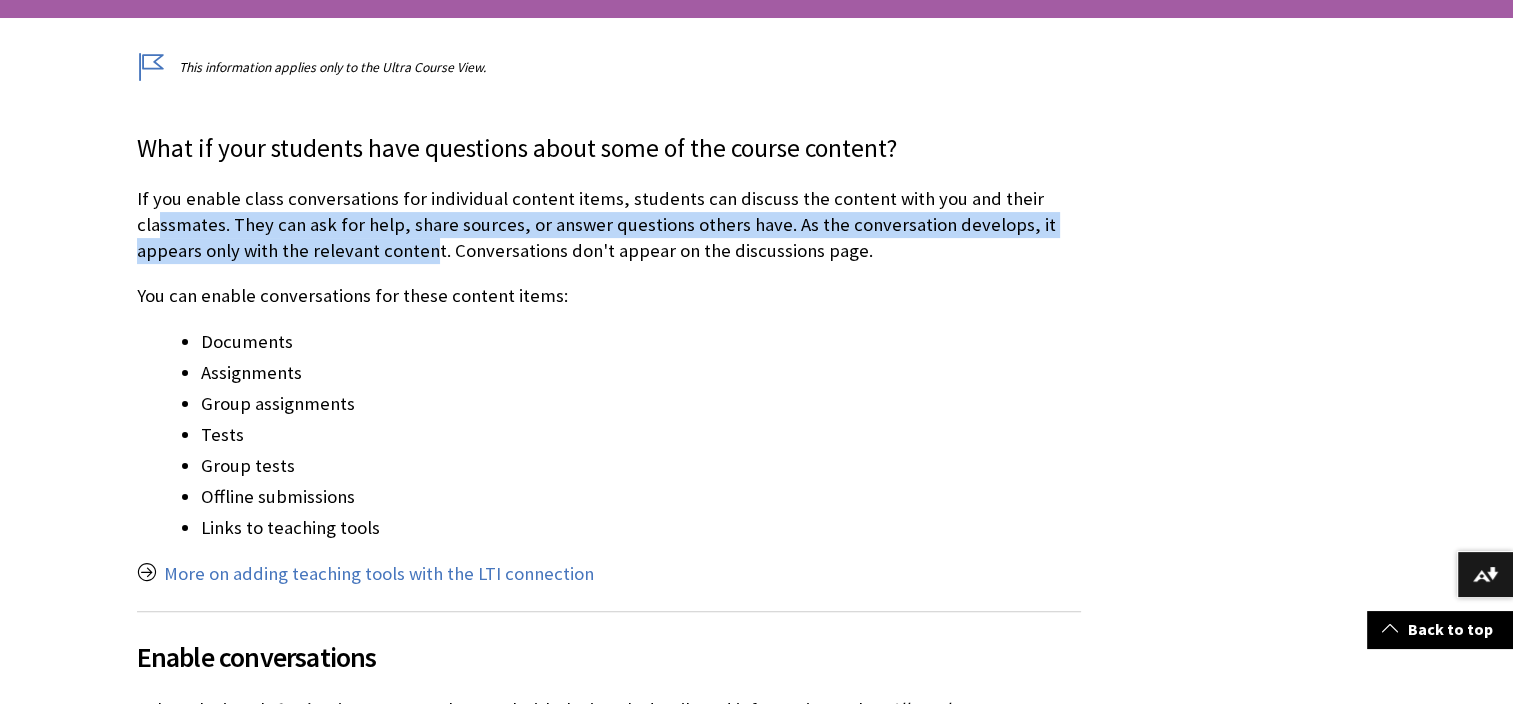 drag, startPoint x: 161, startPoint y: 214, endPoint x: 426, endPoint y: 247, distance: 267.0468 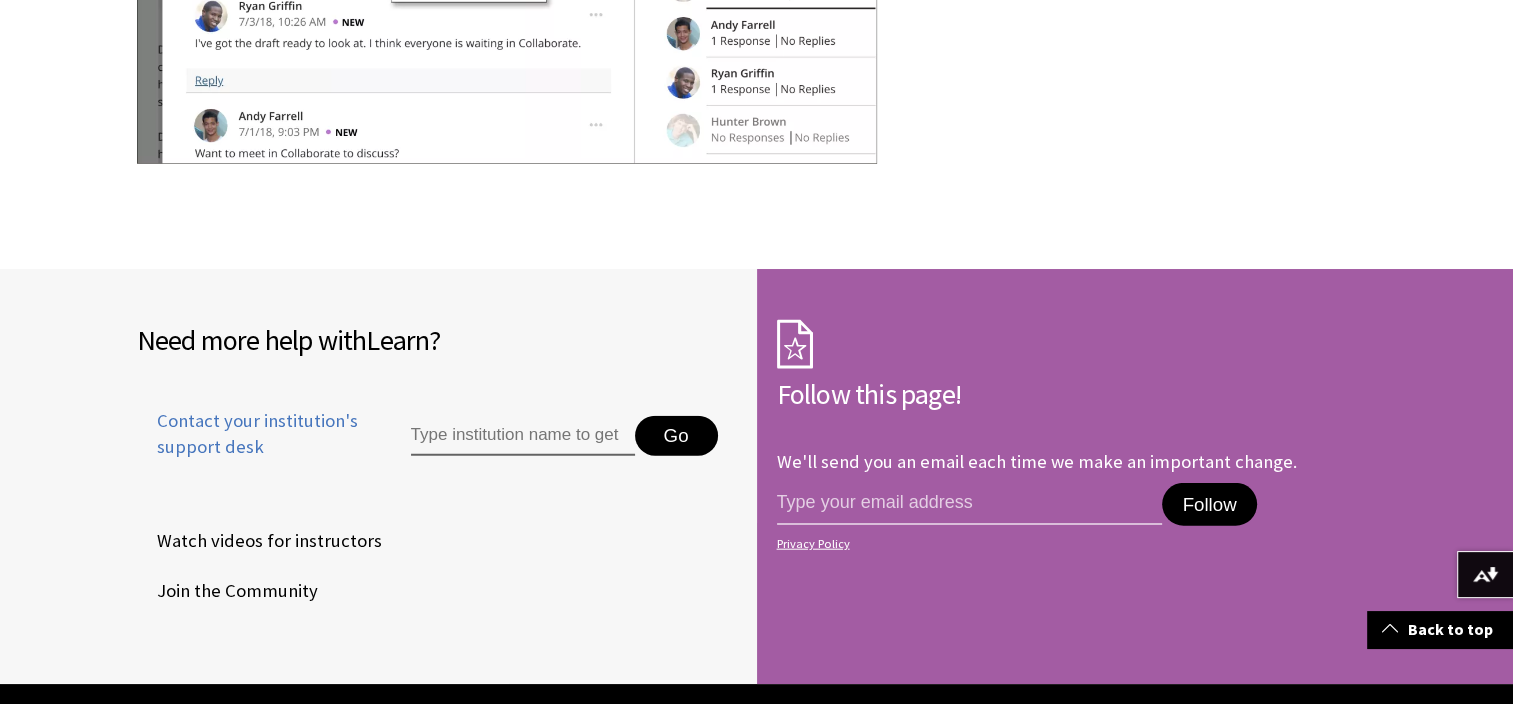 scroll, scrollTop: 4600, scrollLeft: 0, axis: vertical 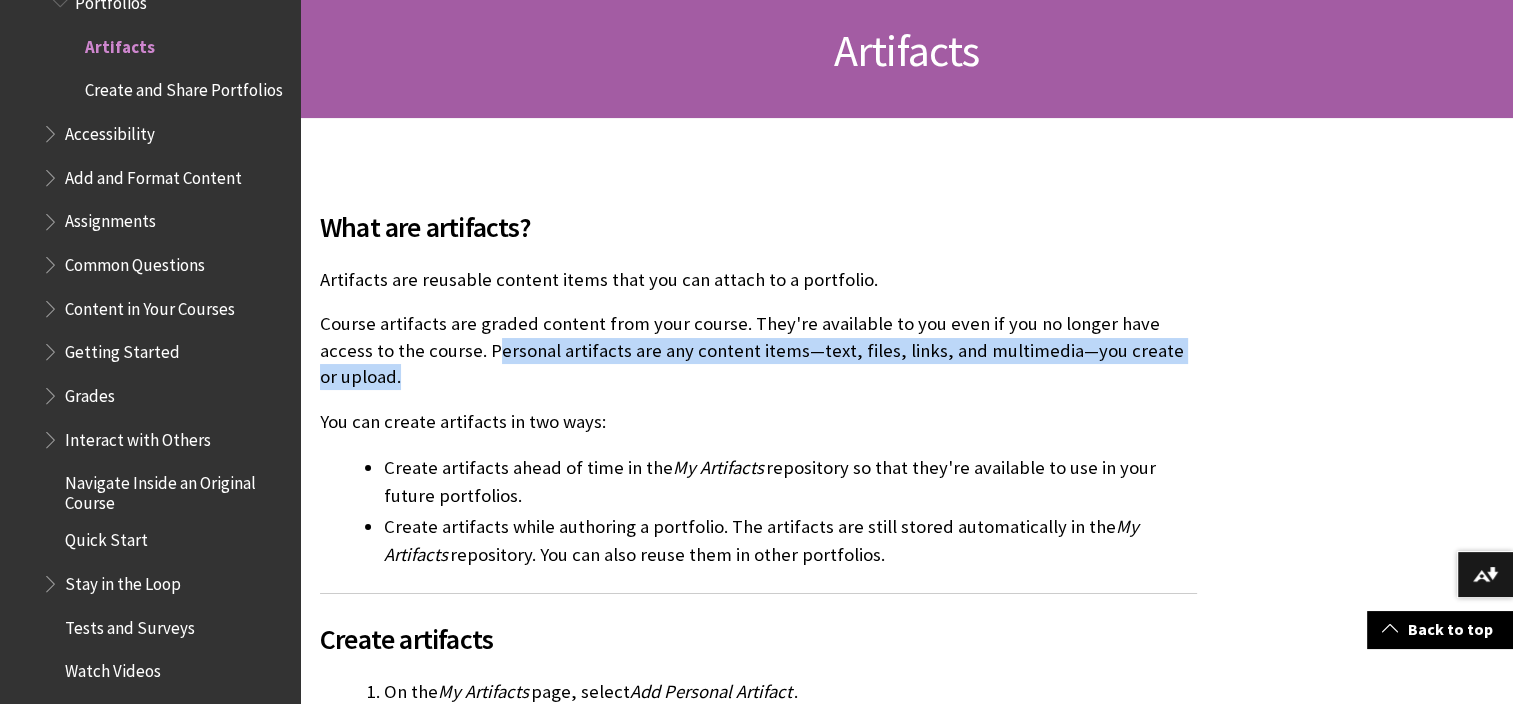 drag, startPoint x: 436, startPoint y: 349, endPoint x: 1229, endPoint y: 349, distance: 793 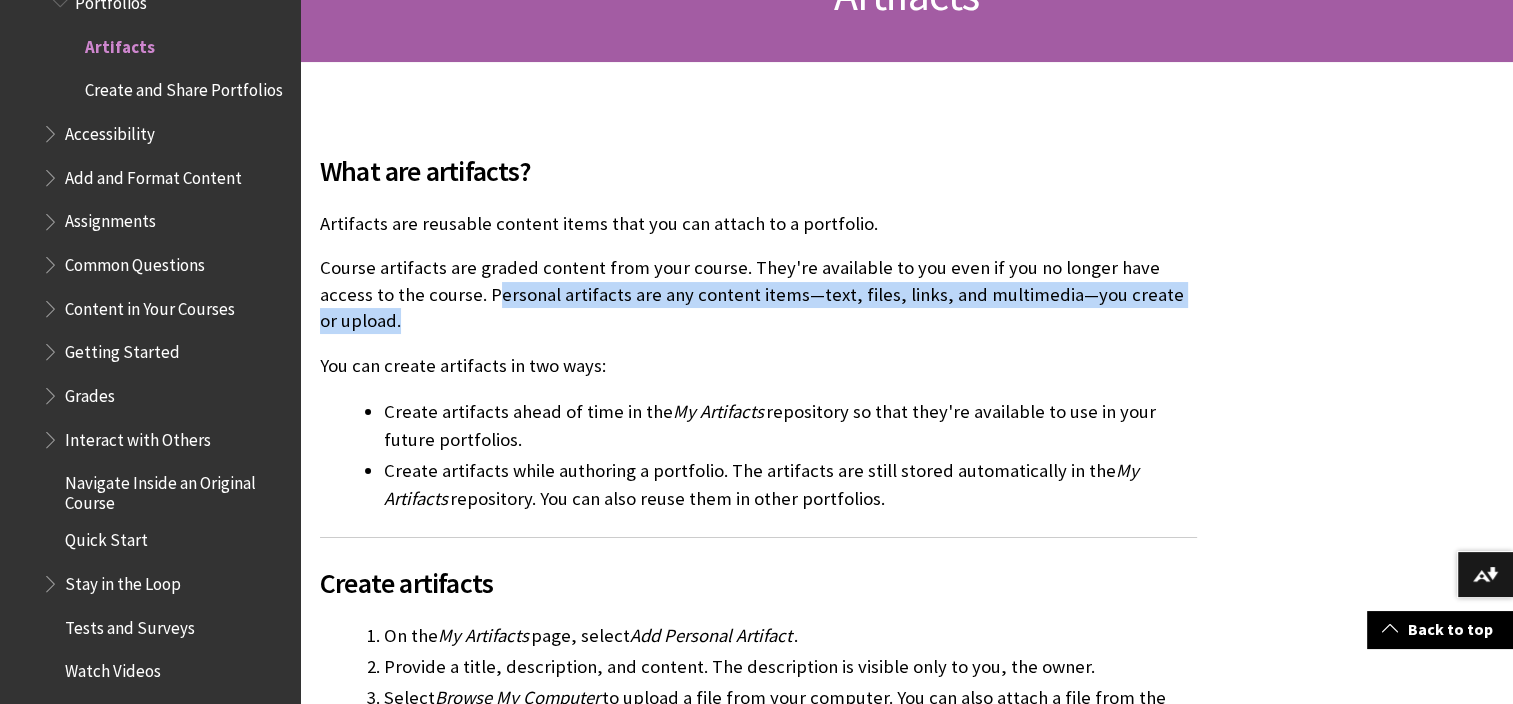 scroll, scrollTop: 400, scrollLeft: 0, axis: vertical 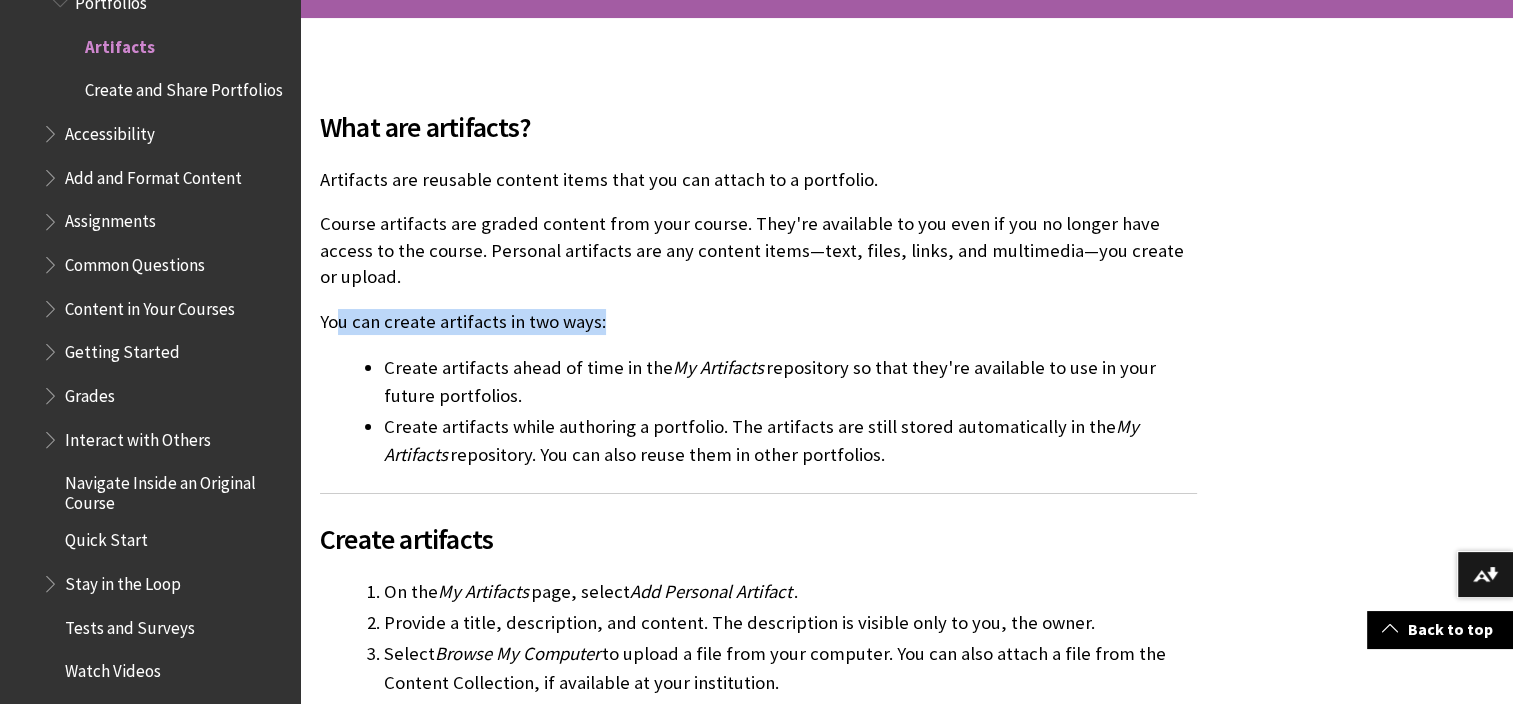 drag, startPoint x: 342, startPoint y: 292, endPoint x: 612, endPoint y: 279, distance: 270.31277 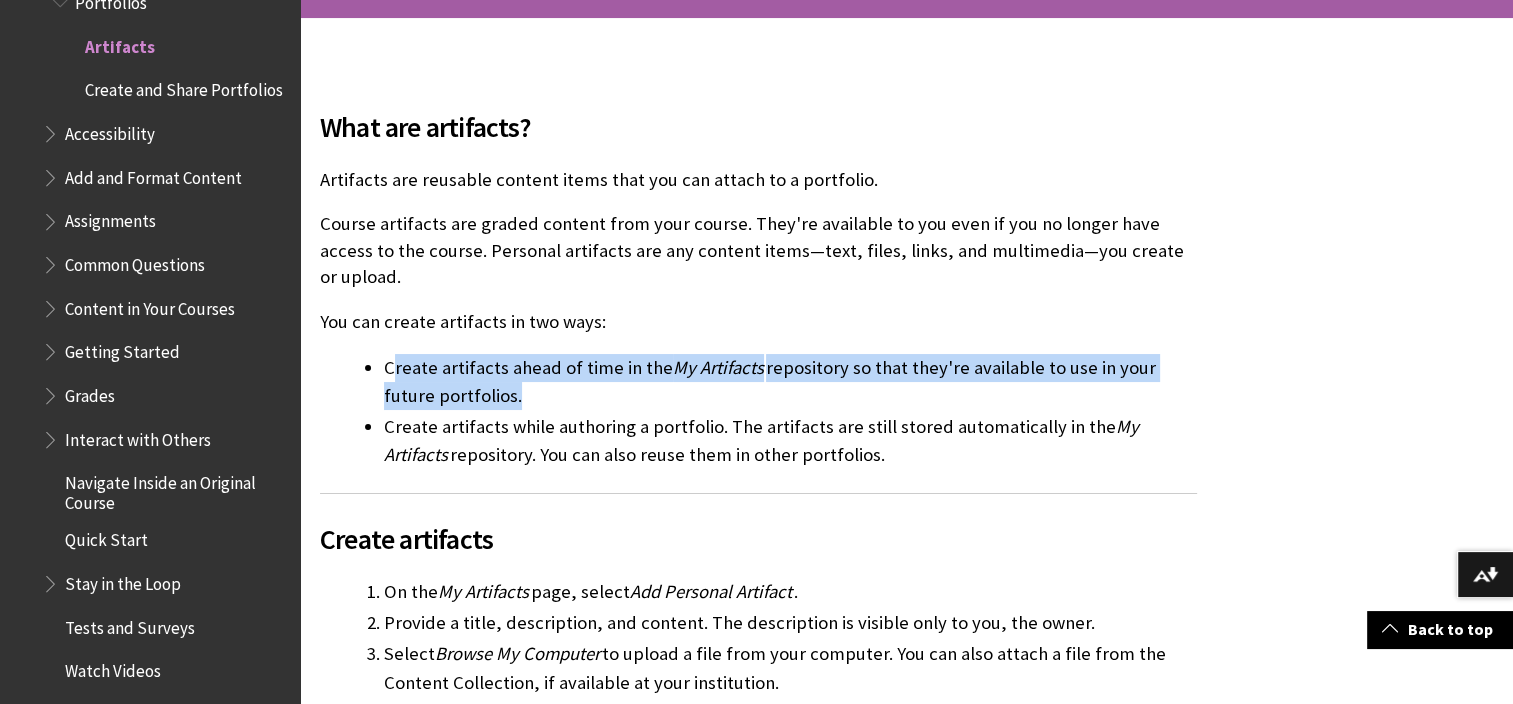 drag, startPoint x: 396, startPoint y: 336, endPoint x: 460, endPoint y: 383, distance: 79.40403 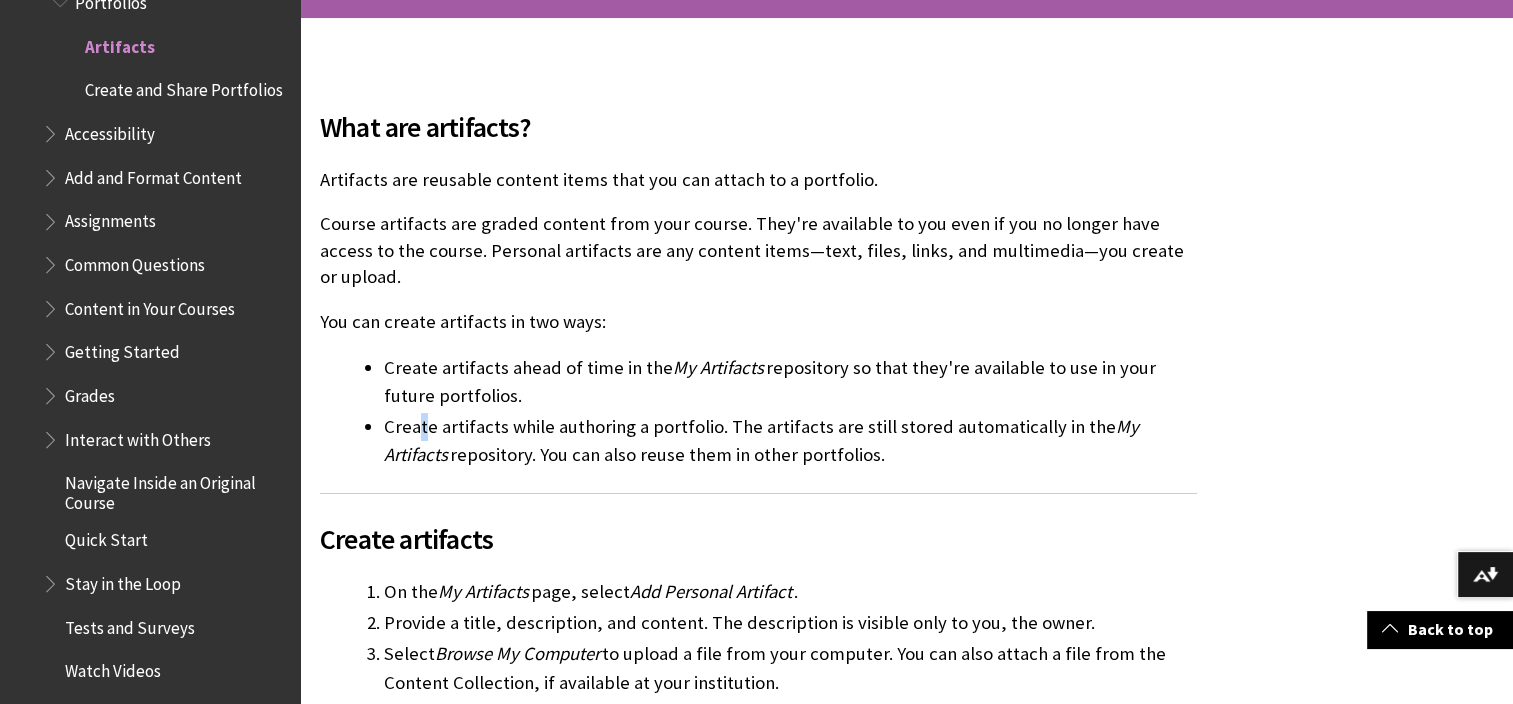 drag, startPoint x: 460, startPoint y: 383, endPoint x: 423, endPoint y: 400, distance: 40.718548 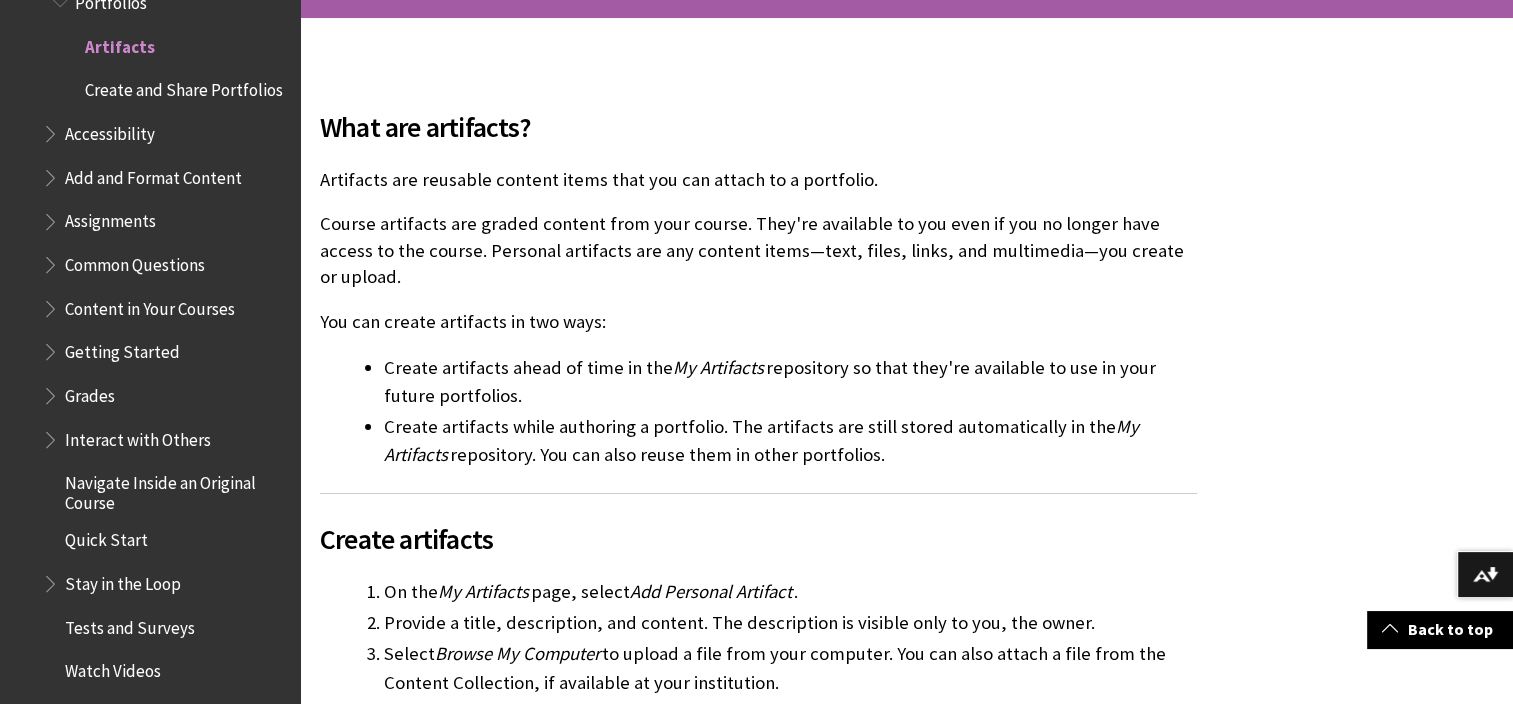 drag, startPoint x: 423, startPoint y: 400, endPoint x: 413, endPoint y: 430, distance: 31.622776 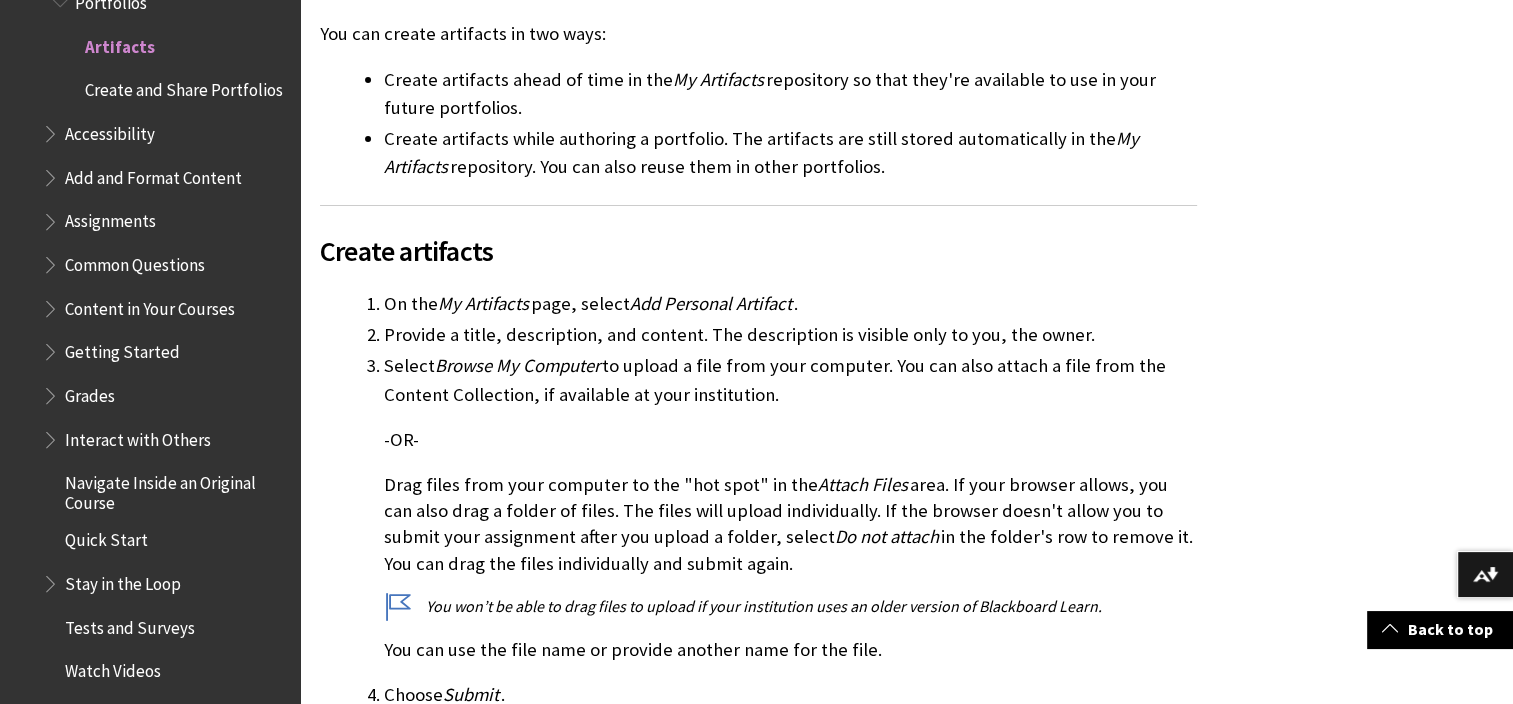 scroll, scrollTop: 700, scrollLeft: 0, axis: vertical 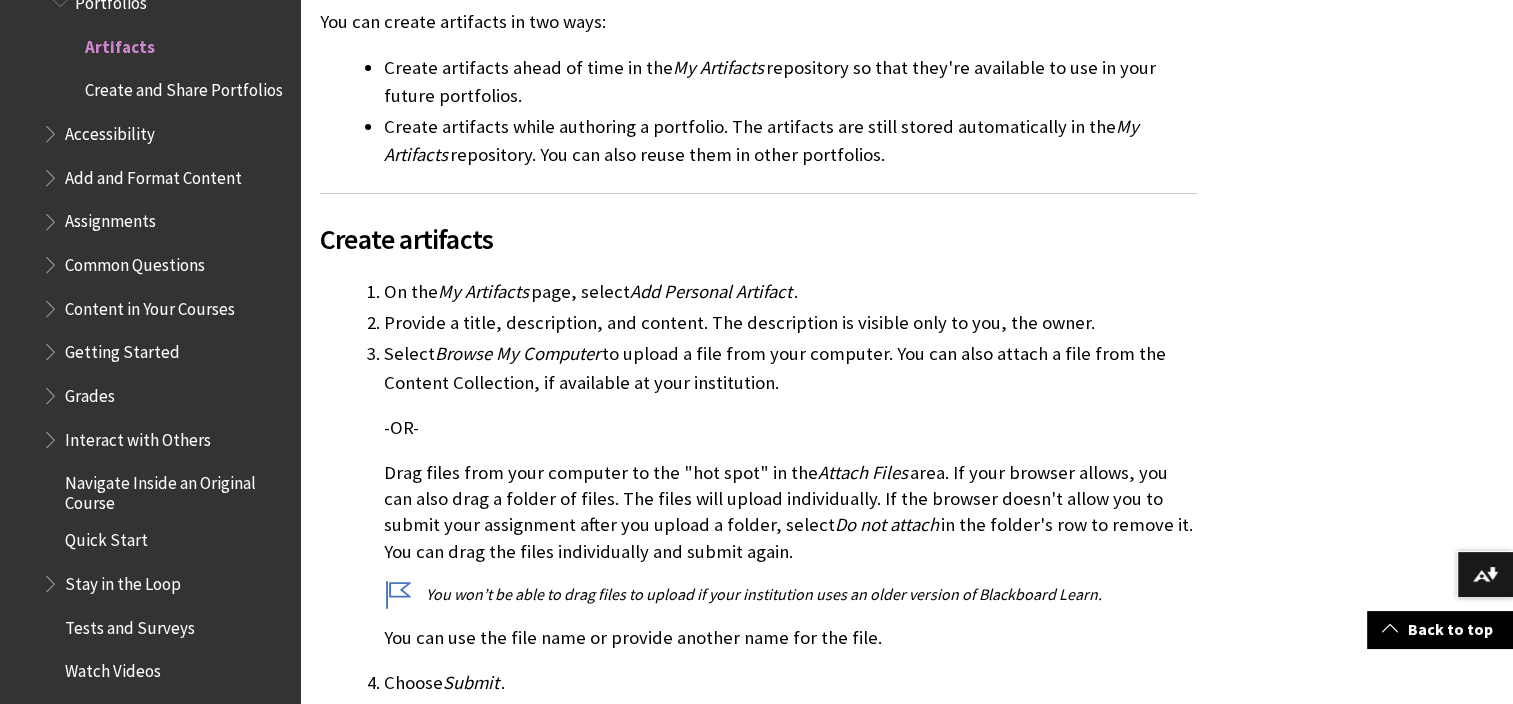 click on "My Artifacts" at bounding box center [483, 291] 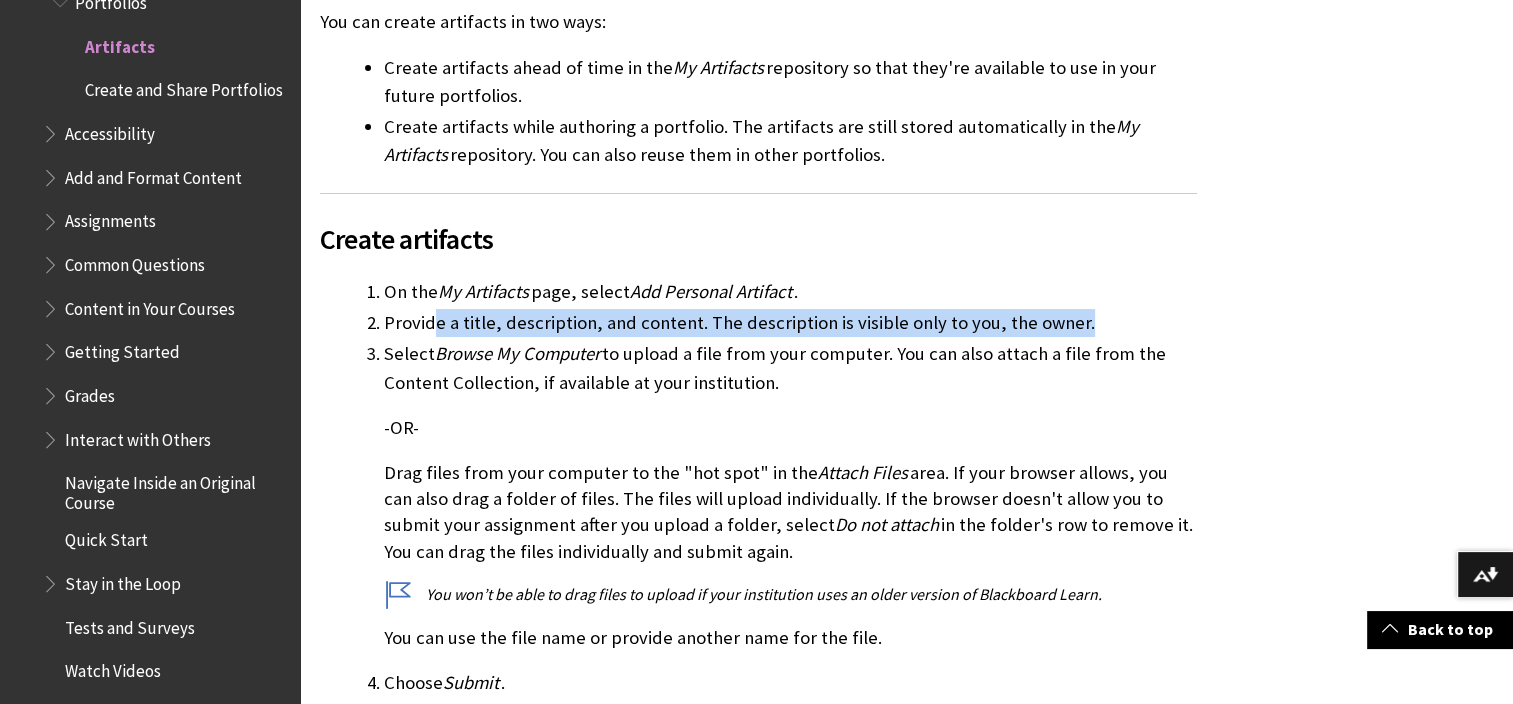 drag, startPoint x: 481, startPoint y: 275, endPoint x: 1169, endPoint y: 297, distance: 688.3517 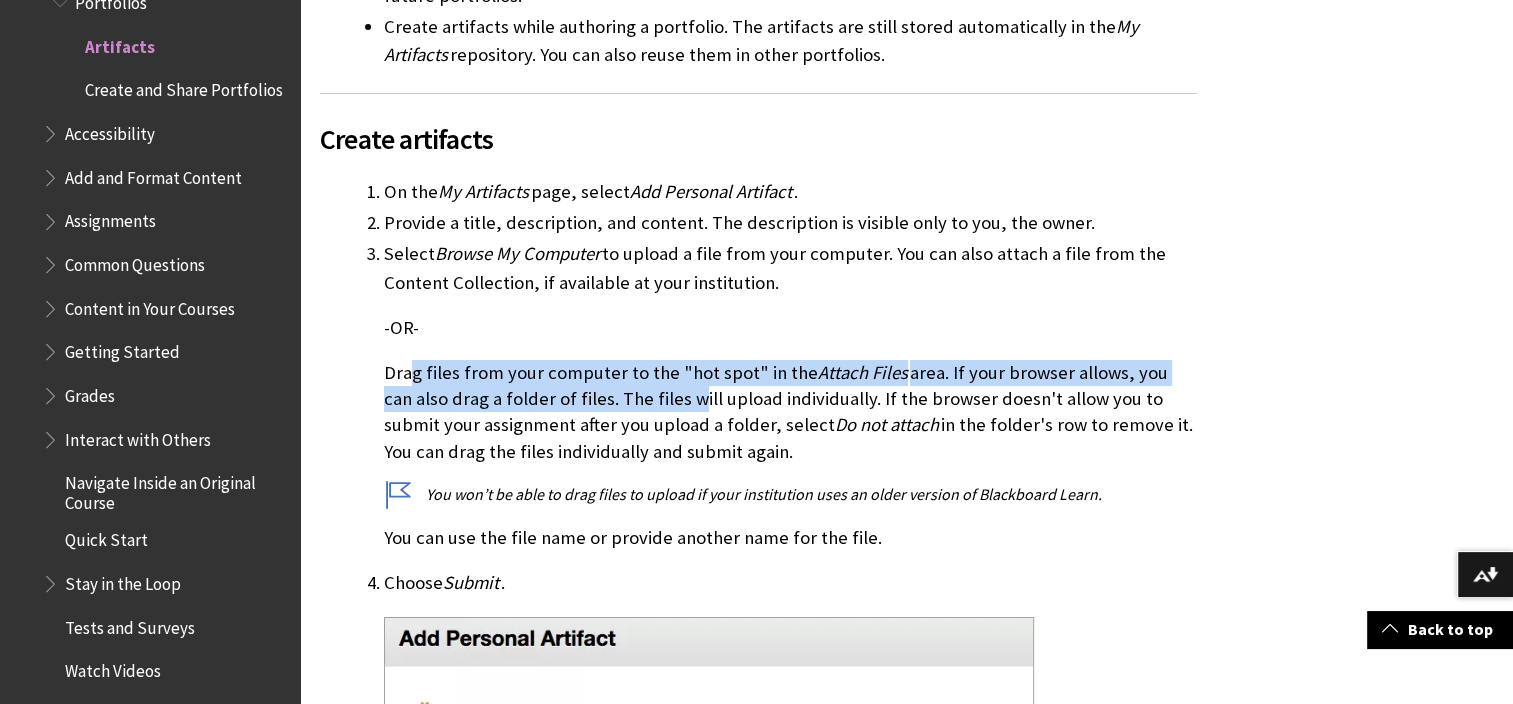 drag, startPoint x: 408, startPoint y: 346, endPoint x: 651, endPoint y: 376, distance: 244.84485 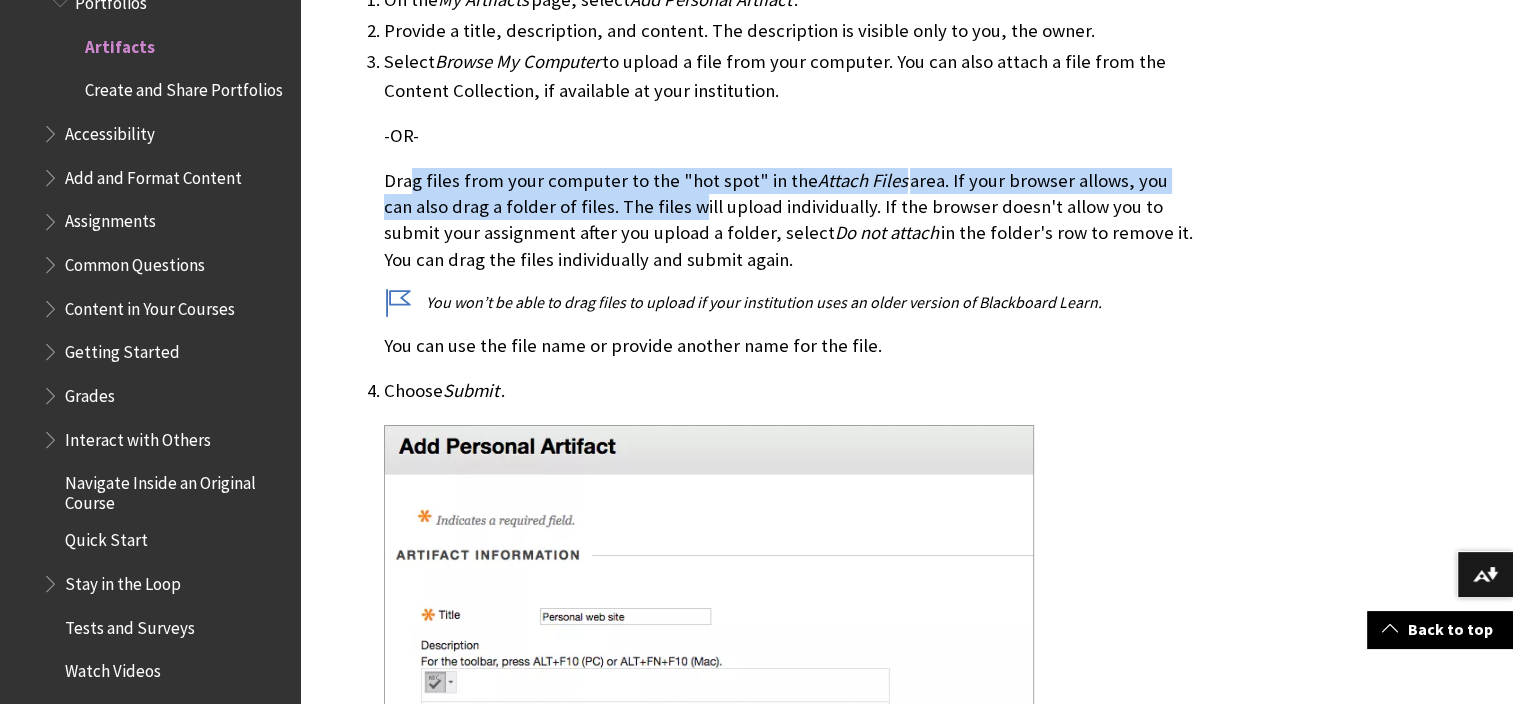 scroll, scrollTop: 1000, scrollLeft: 0, axis: vertical 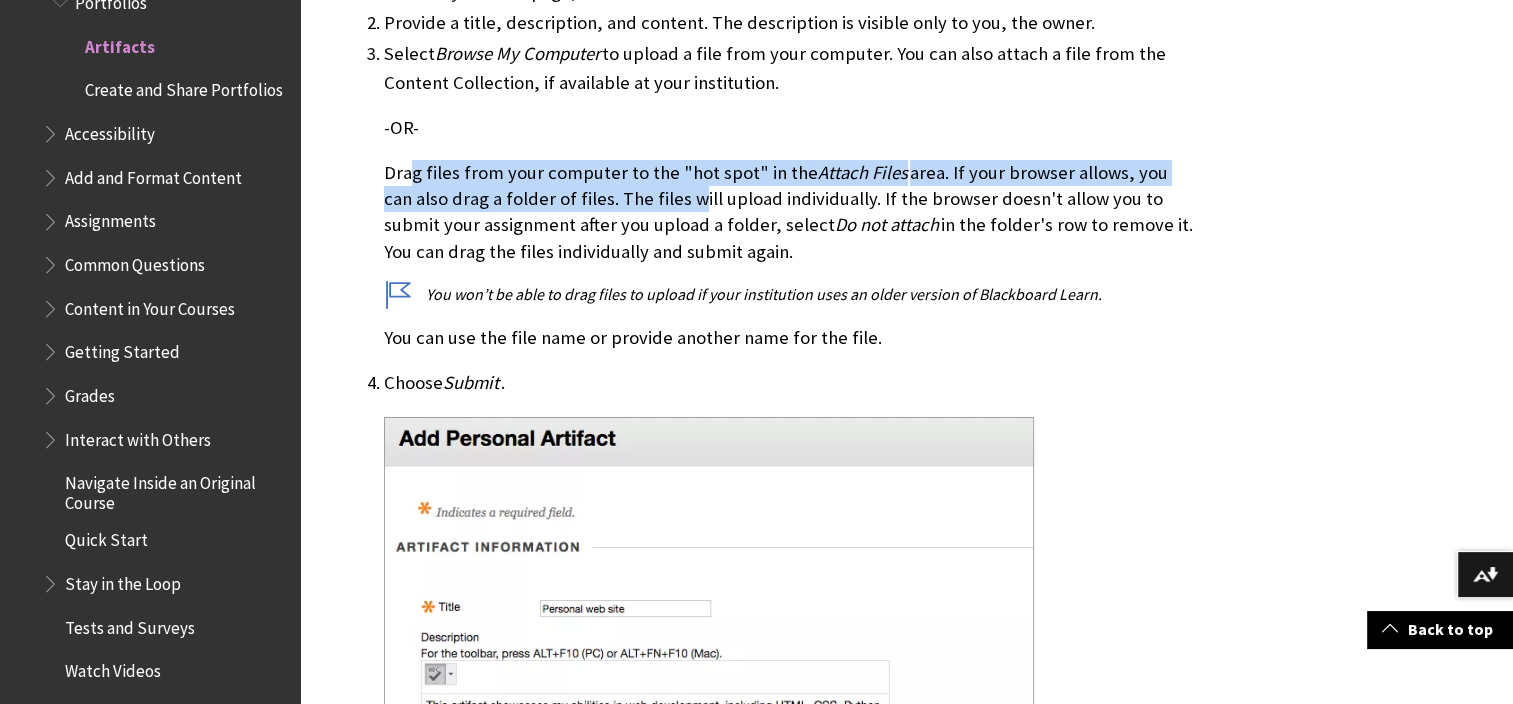 click on "Drag files from your computer to the "hot spot" in the Attach Files area. If your browser allows, you can also drag a folder of files. The files will upload individually. If the browser doesn't allow you to submit your assignment after you upload a folder, select Do not attach in the folder's row to remove it. You can drag the files individually and submit again." at bounding box center (790, 212) 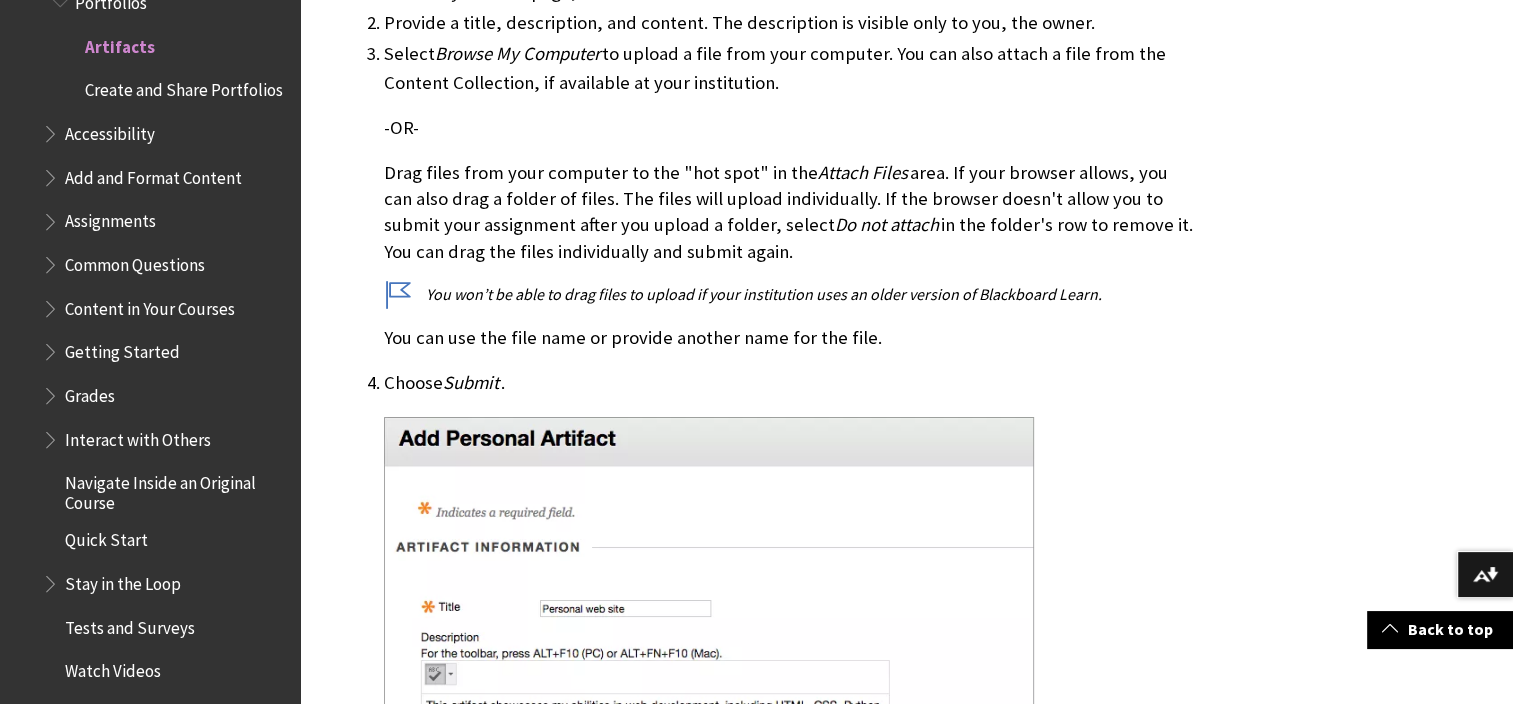 drag, startPoint x: 600, startPoint y: 173, endPoint x: 799, endPoint y: 224, distance: 205.43126 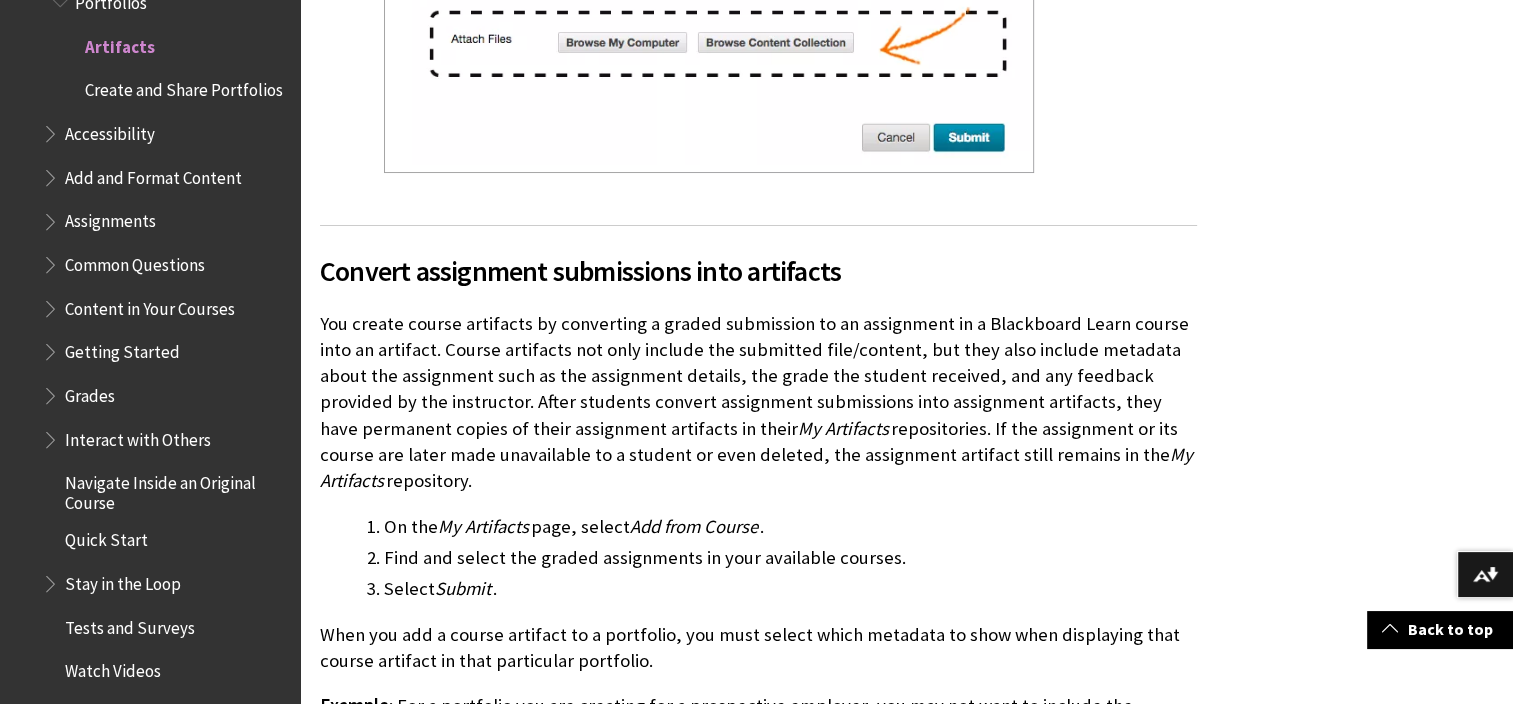 scroll, scrollTop: 2100, scrollLeft: 0, axis: vertical 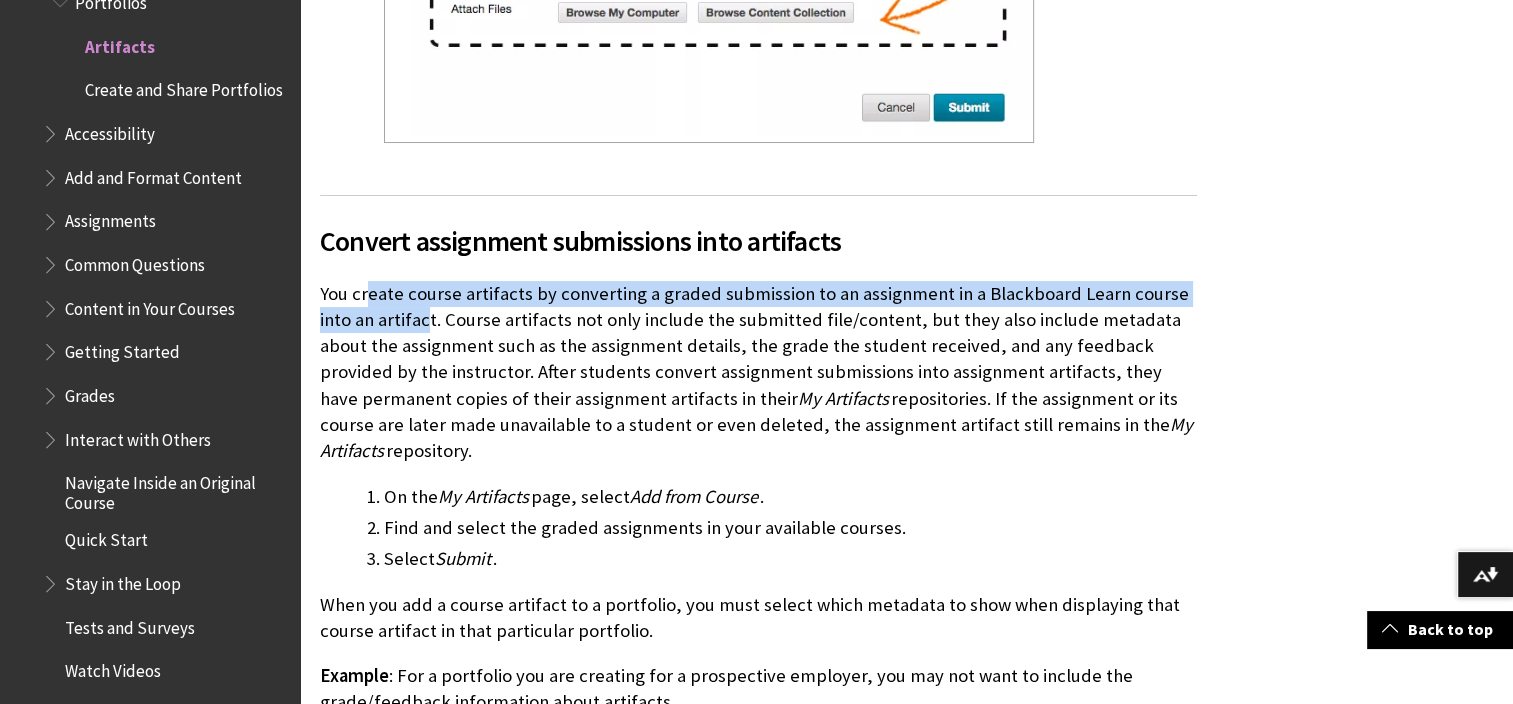 drag, startPoint x: 372, startPoint y: 264, endPoint x: 428, endPoint y: 293, distance: 63.06346 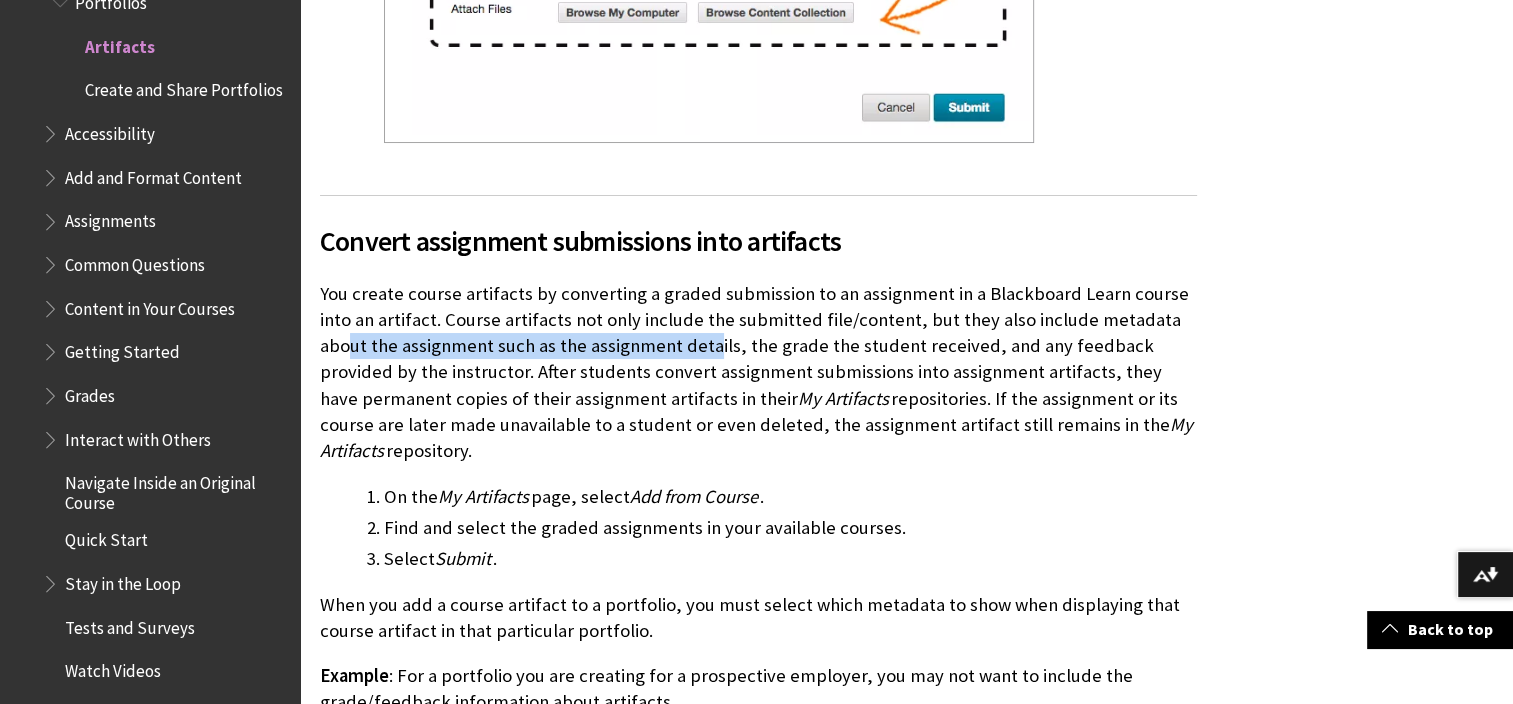 drag, startPoint x: 348, startPoint y: 316, endPoint x: 712, endPoint y: 324, distance: 364.0879 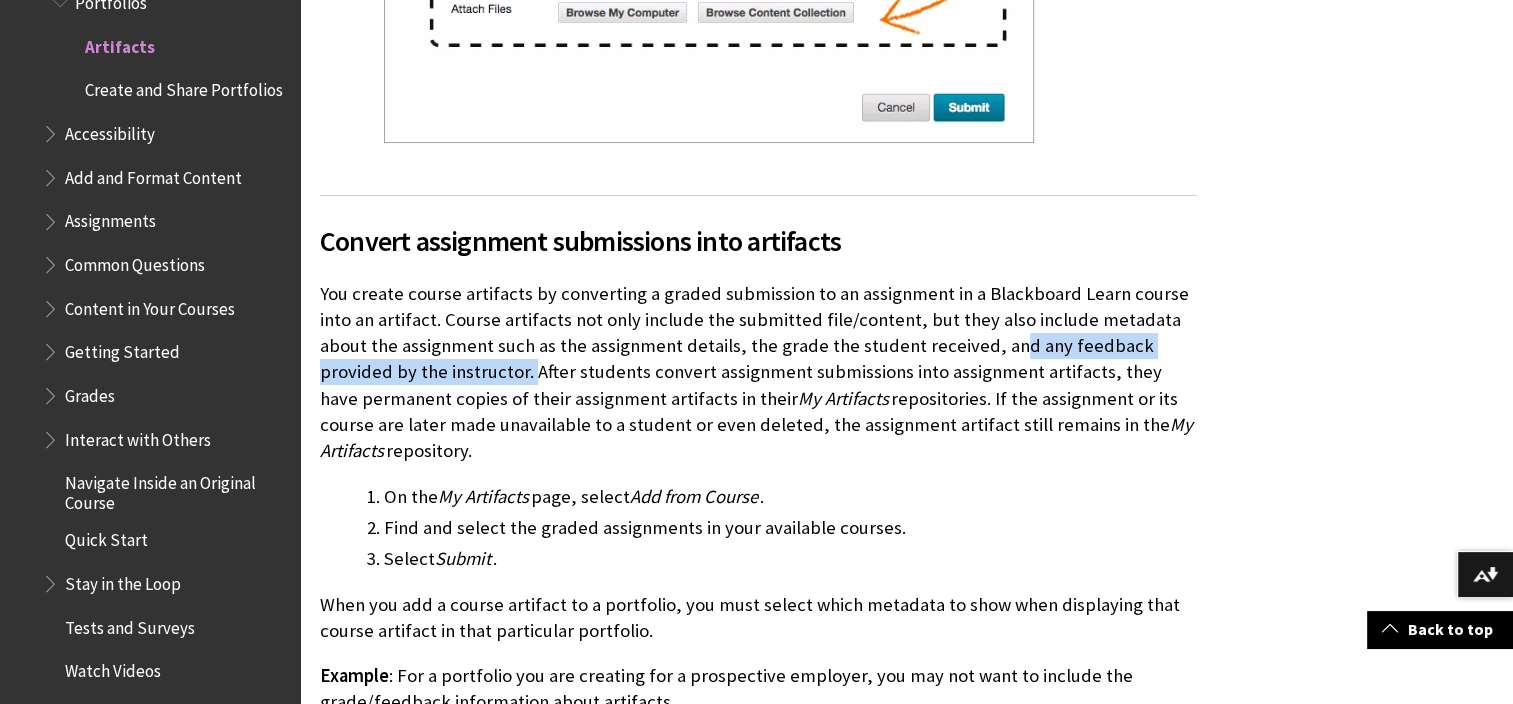 drag, startPoint x: 1013, startPoint y: 316, endPoint x: 456, endPoint y: 344, distance: 557.7033 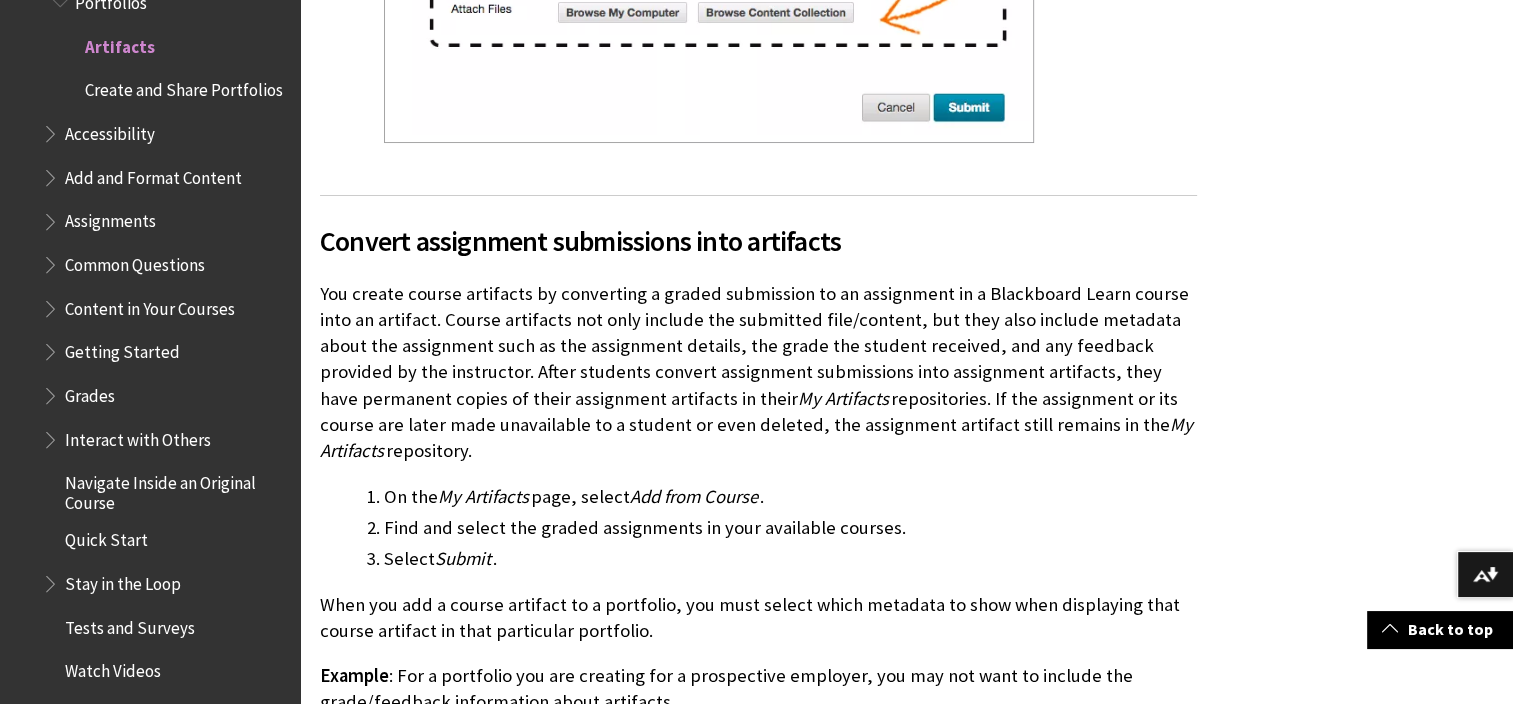 drag, startPoint x: 456, startPoint y: 344, endPoint x: 460, endPoint y: 395, distance: 51.156624 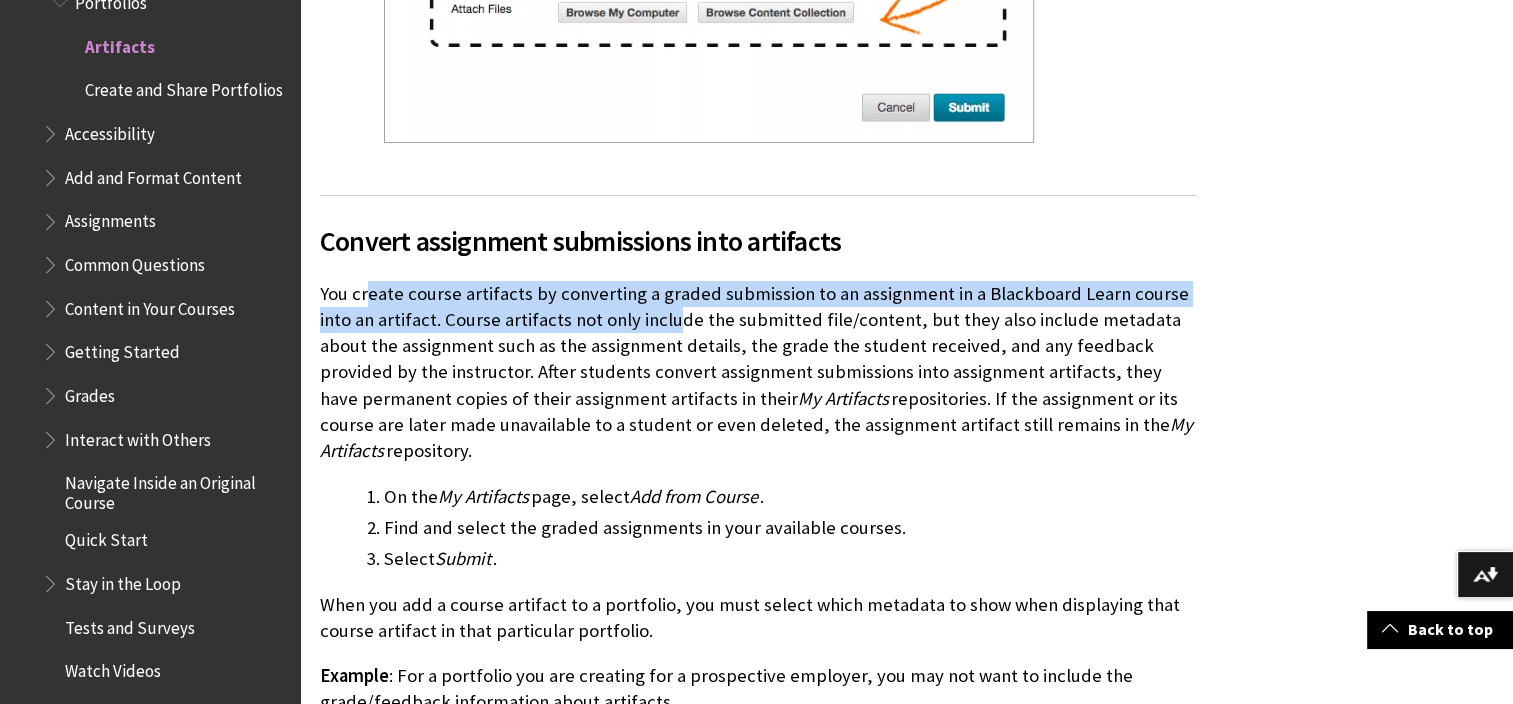 drag, startPoint x: 368, startPoint y: 264, endPoint x: 675, endPoint y: 289, distance: 308.01624 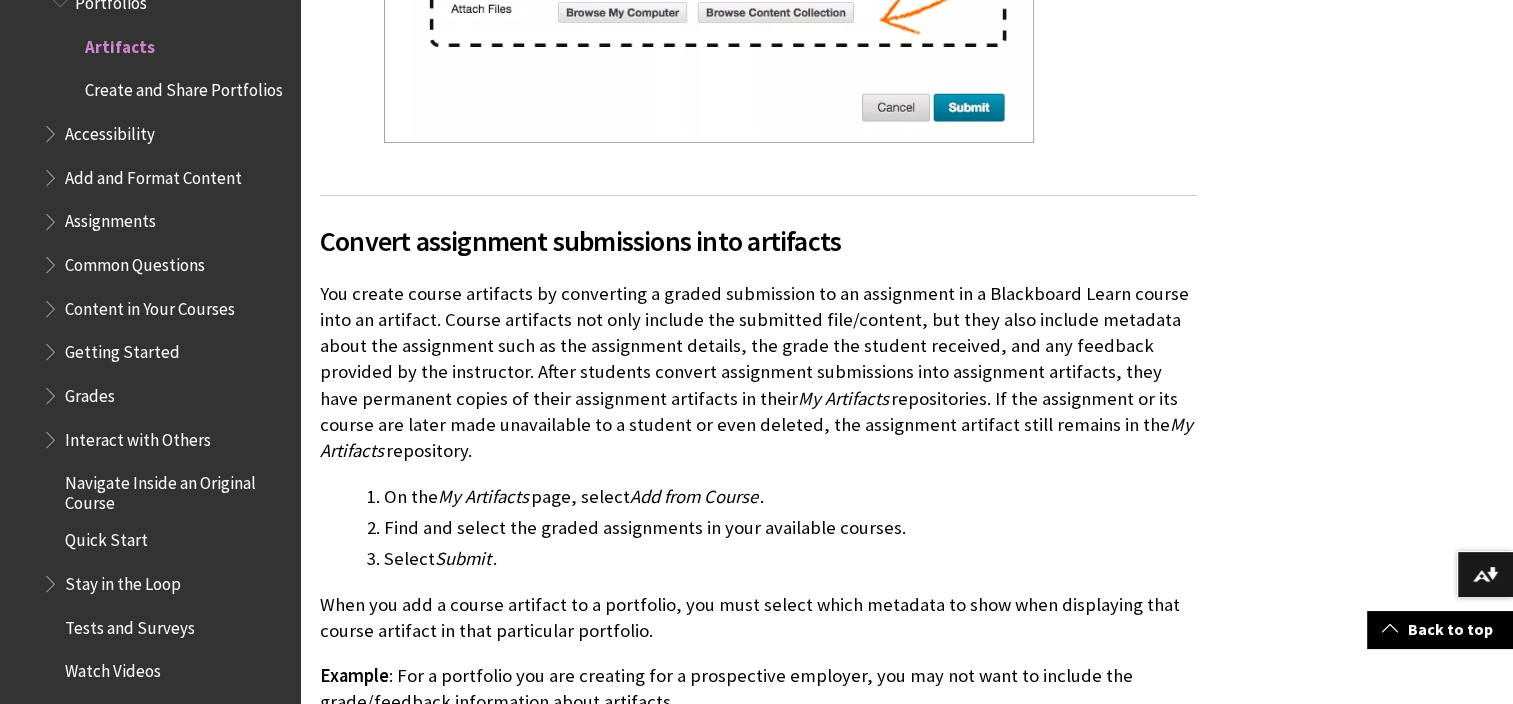 drag, startPoint x: 675, startPoint y: 289, endPoint x: 540, endPoint y: 348, distance: 147.32956 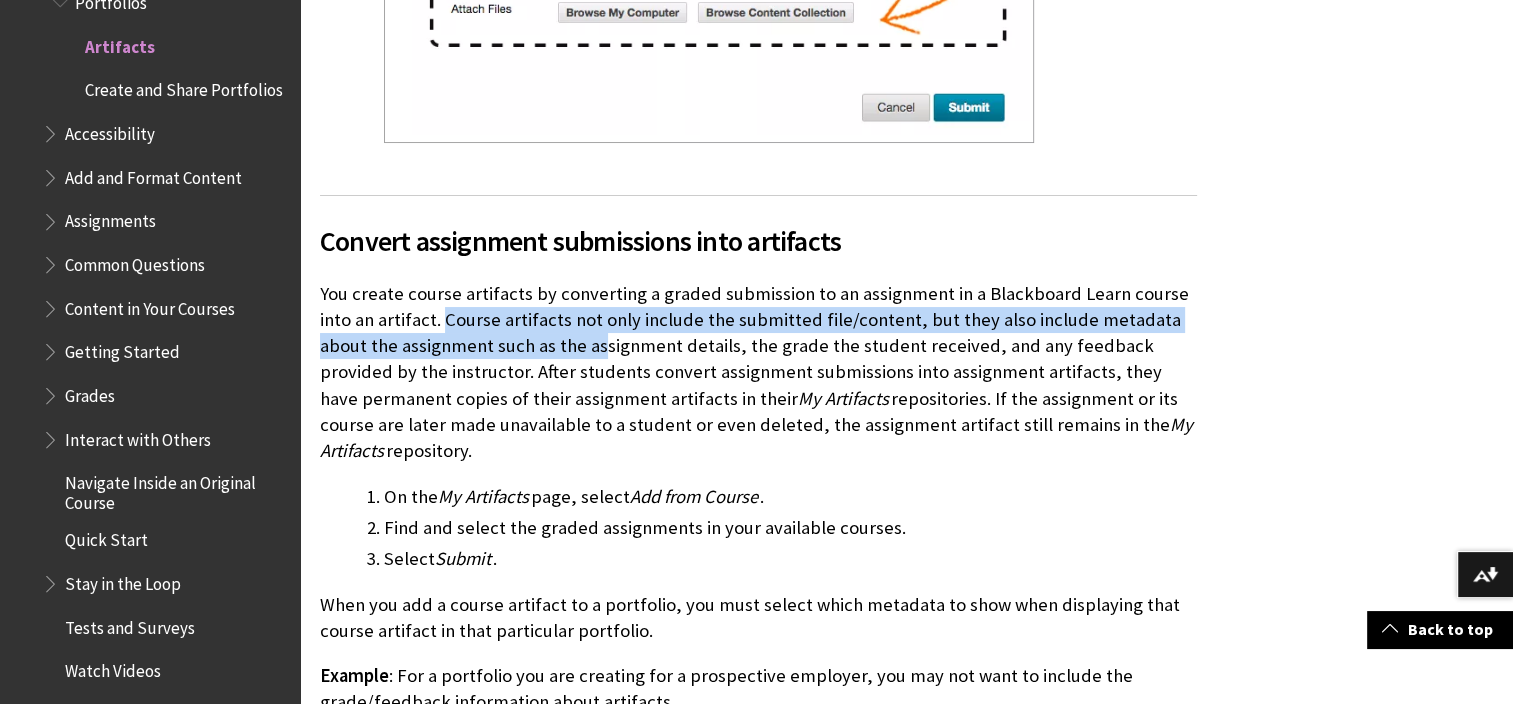 drag, startPoint x: 446, startPoint y: 292, endPoint x: 600, endPoint y: 326, distance: 157.70859 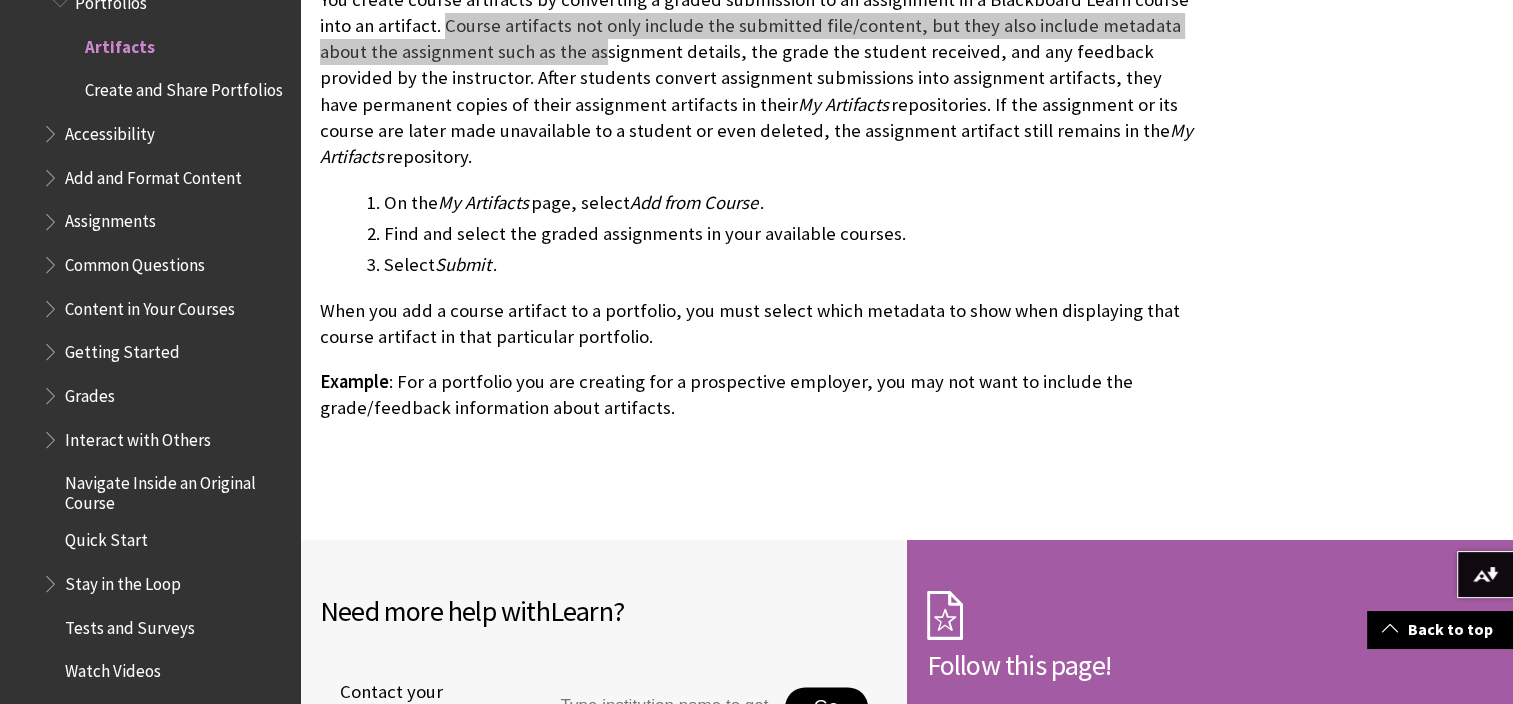 scroll, scrollTop: 2400, scrollLeft: 0, axis: vertical 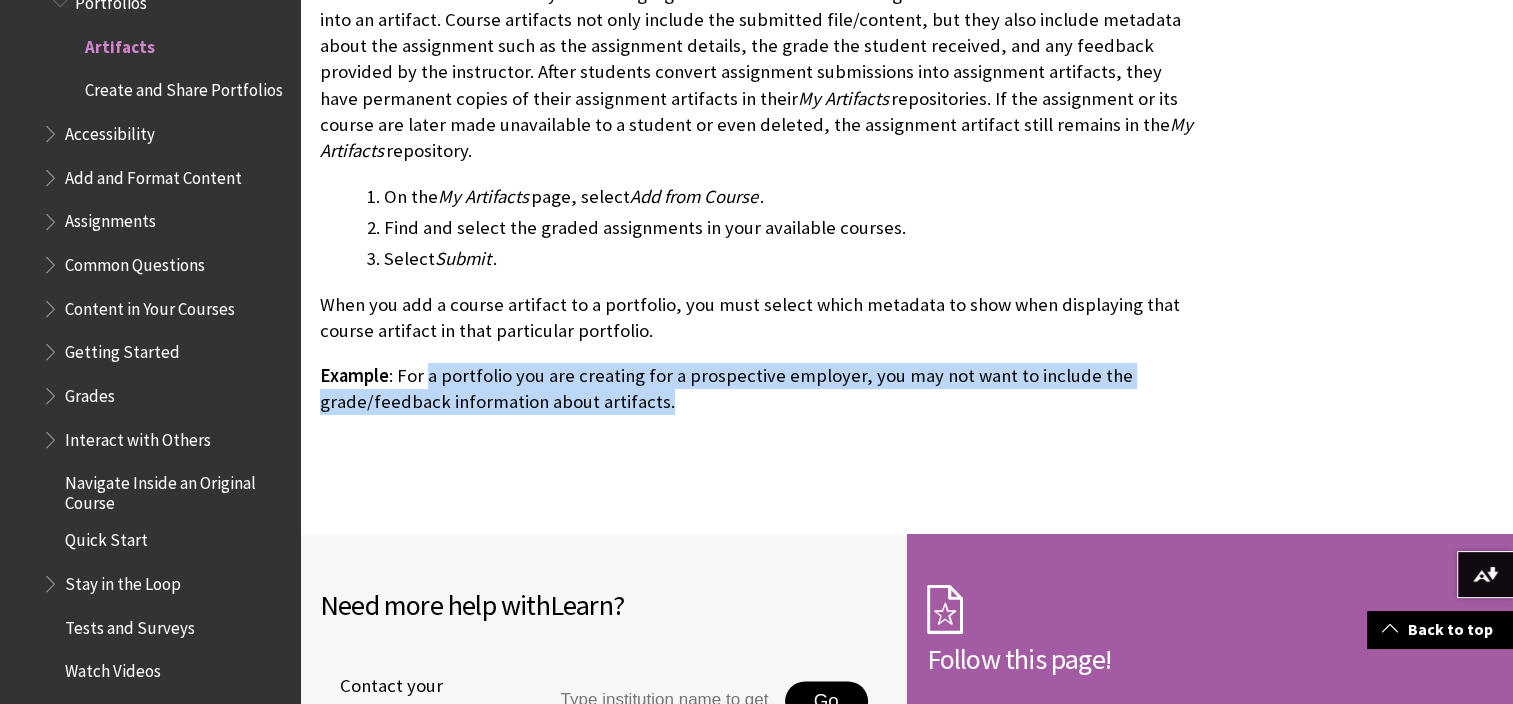 drag, startPoint x: 430, startPoint y: 338, endPoint x: 678, endPoint y: 379, distance: 251.36627 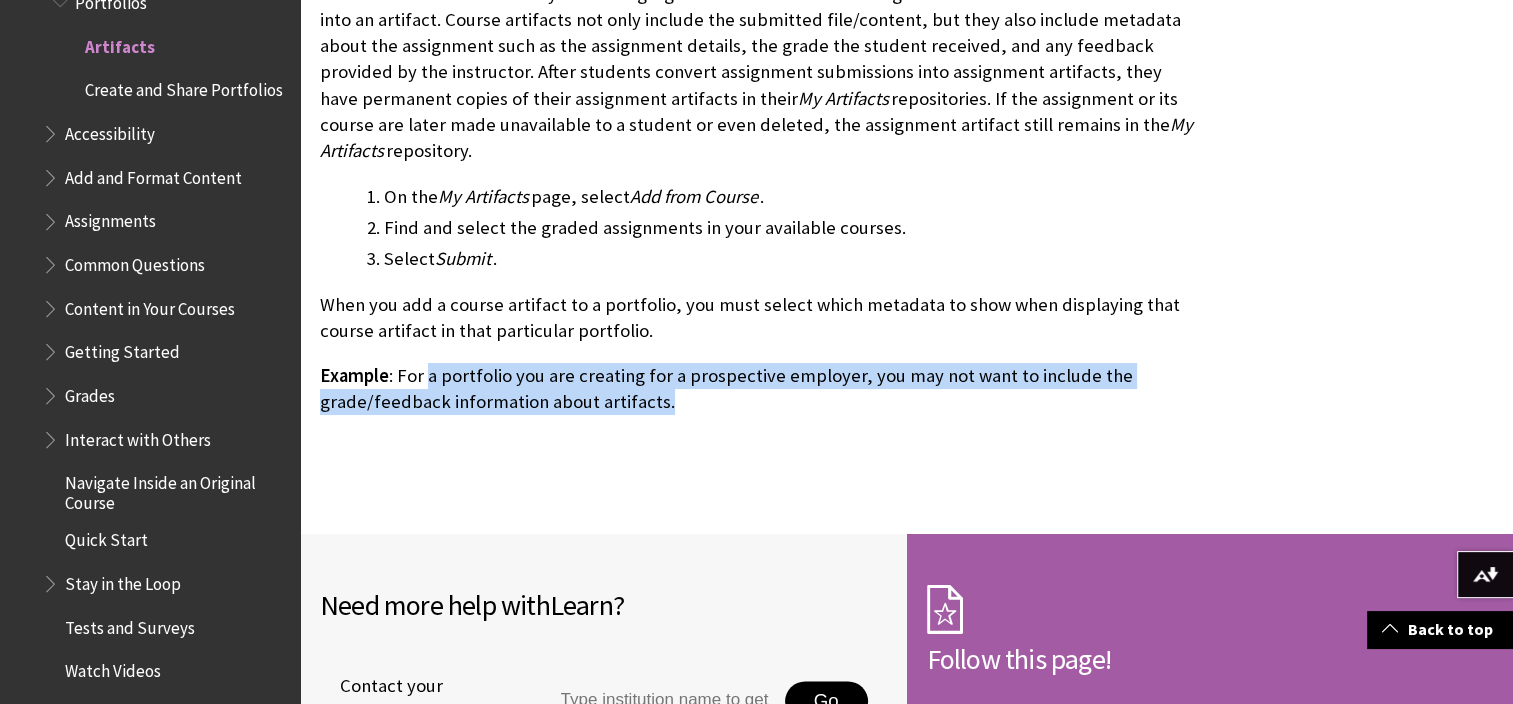 click on "Example : For a portfolio you are creating for a prospective employer, you may not want to include the grade/feedback information about artifacts." at bounding box center (758, 389) 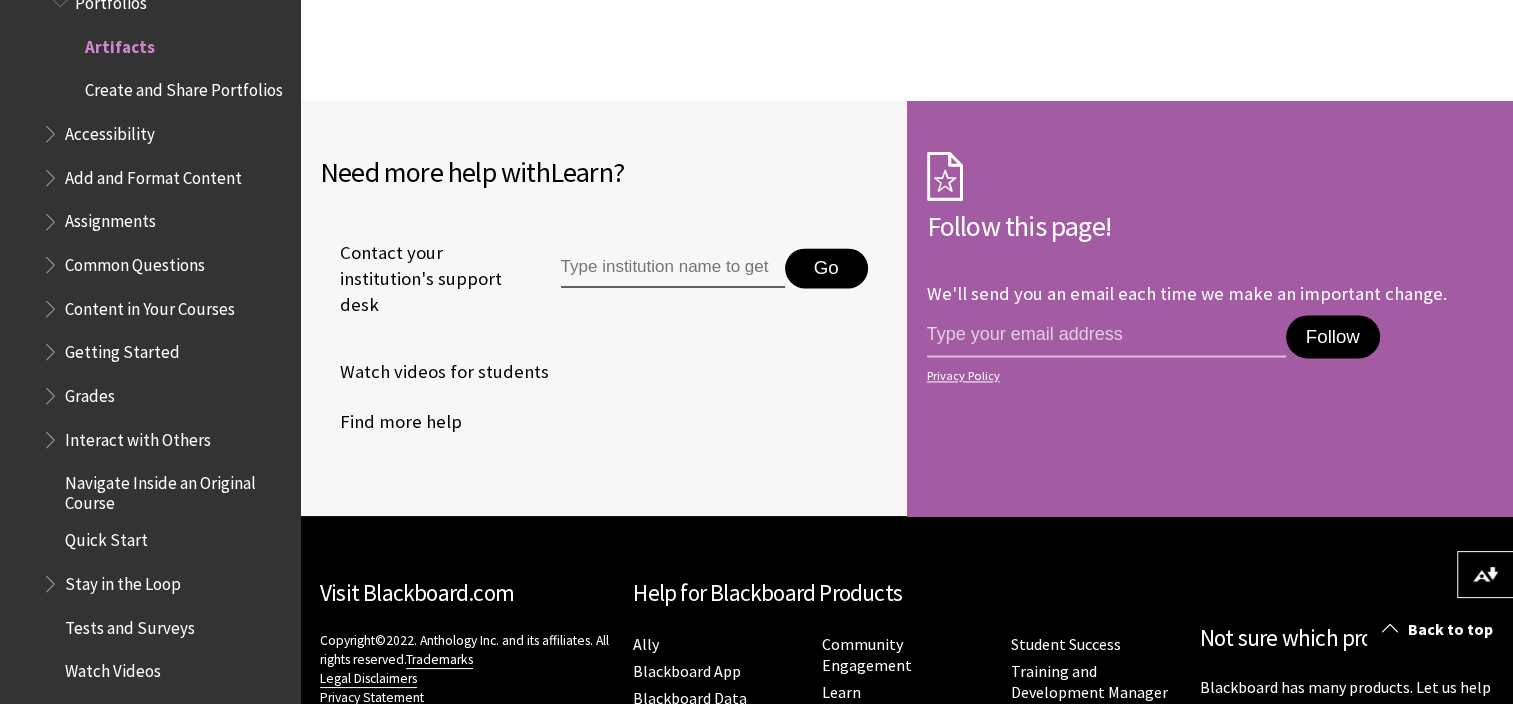 scroll, scrollTop: 2600, scrollLeft: 0, axis: vertical 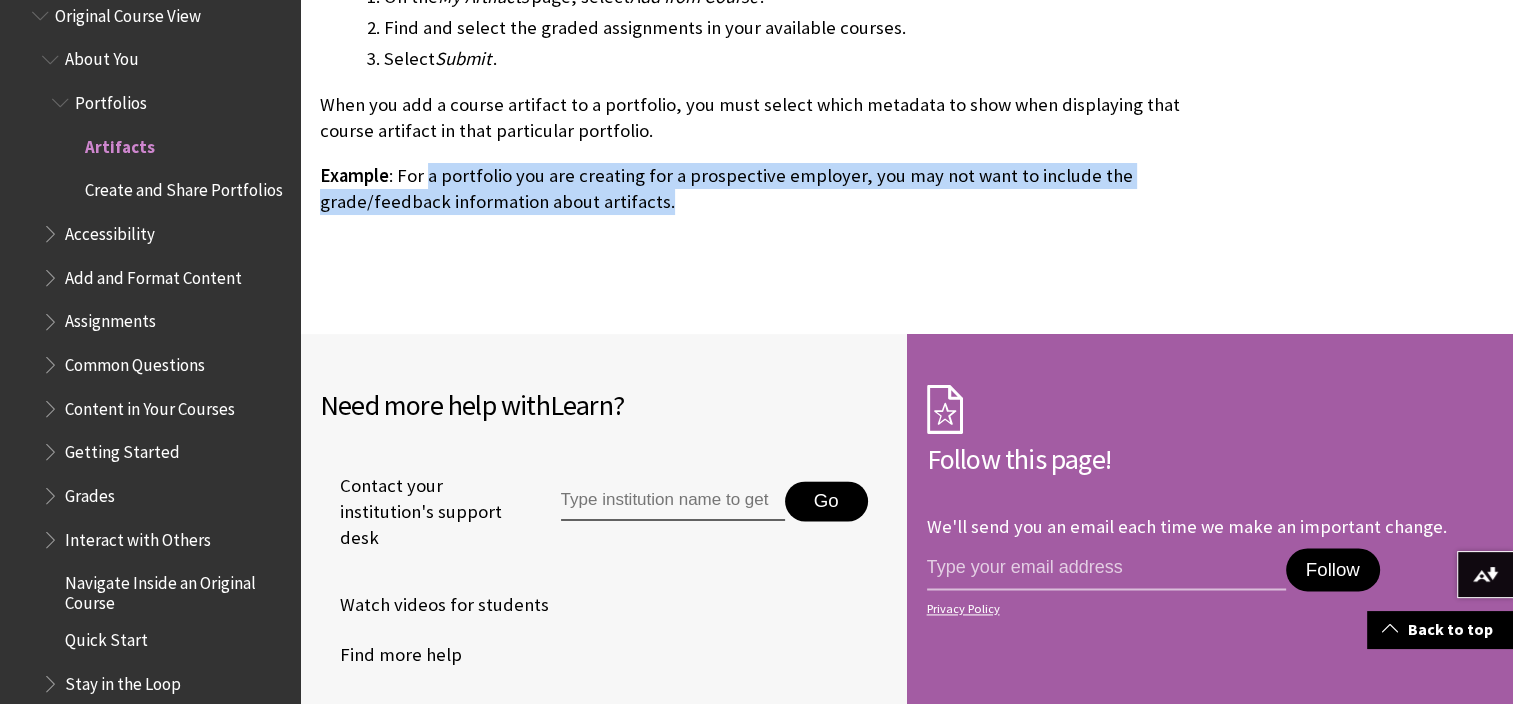 click on "Create and Share Portfolios" at bounding box center (184, 187) 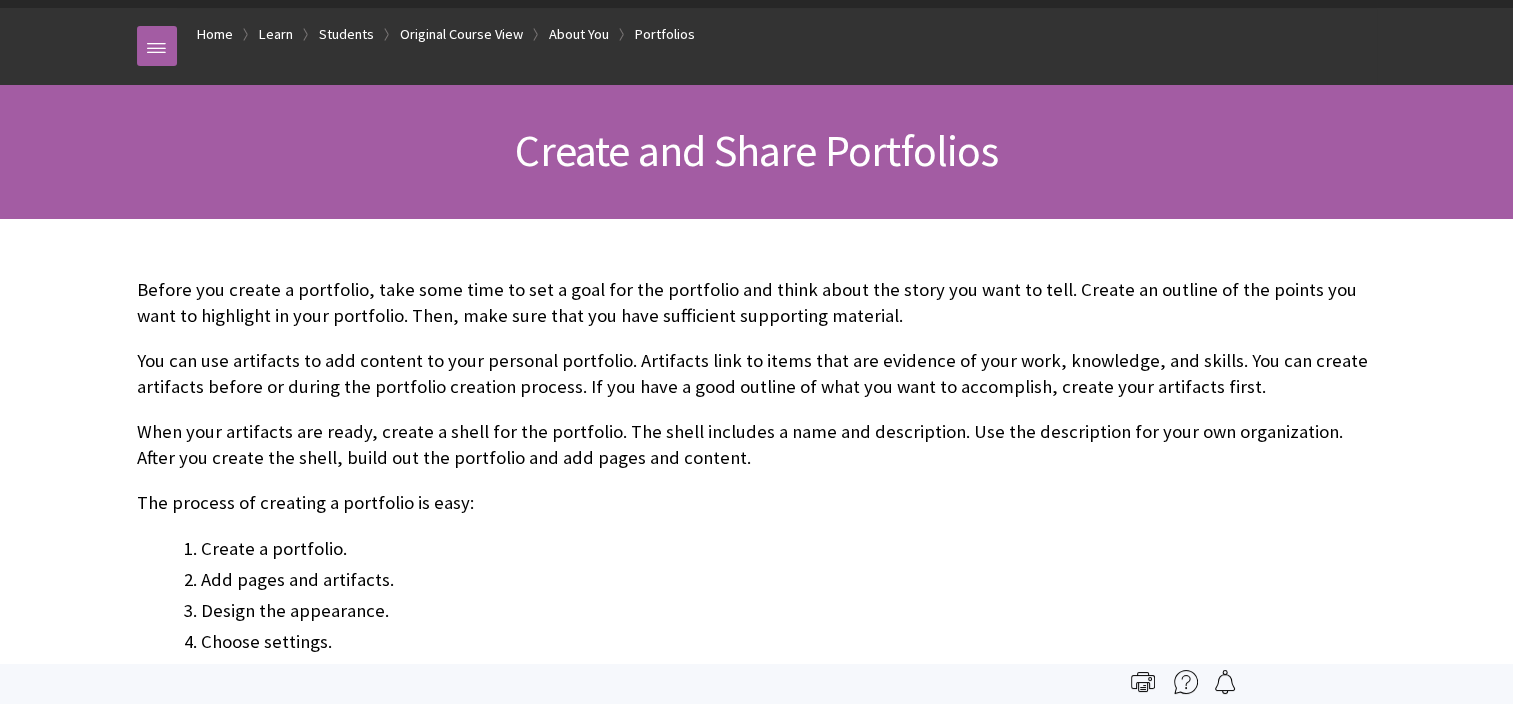 scroll, scrollTop: 200, scrollLeft: 0, axis: vertical 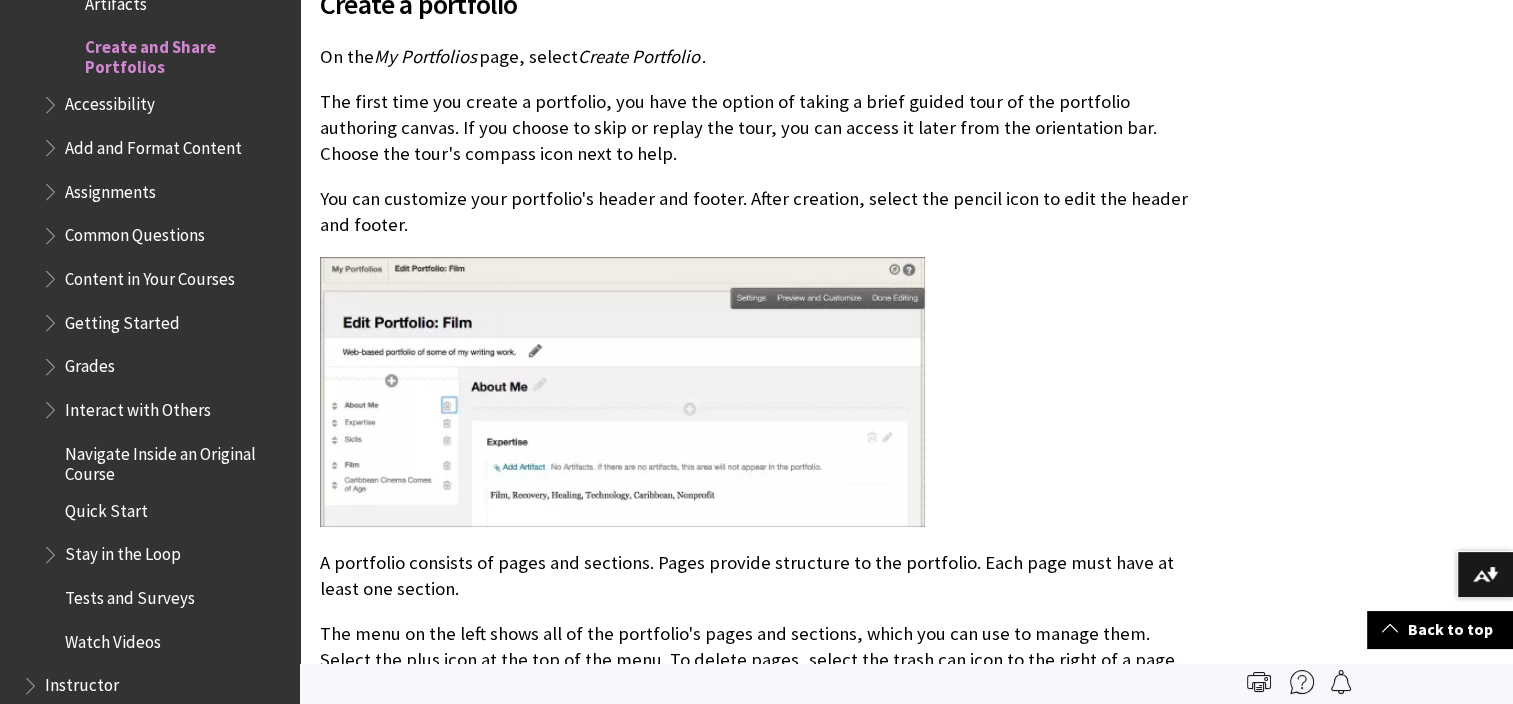 click on "You can customize your portfolio's header and footer. After creation, select the pencil icon to edit the header and footer." at bounding box center (758, 212) 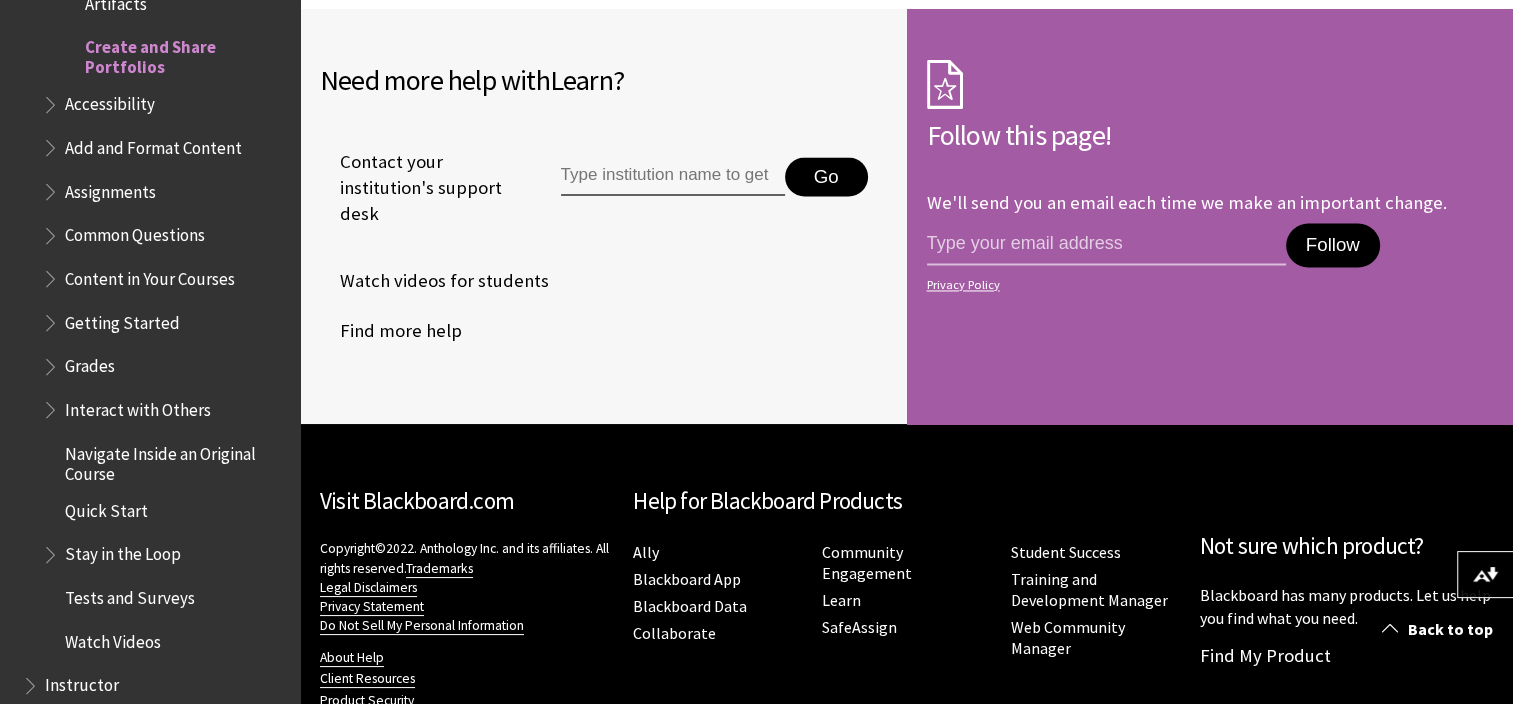 scroll, scrollTop: 3276, scrollLeft: 0, axis: vertical 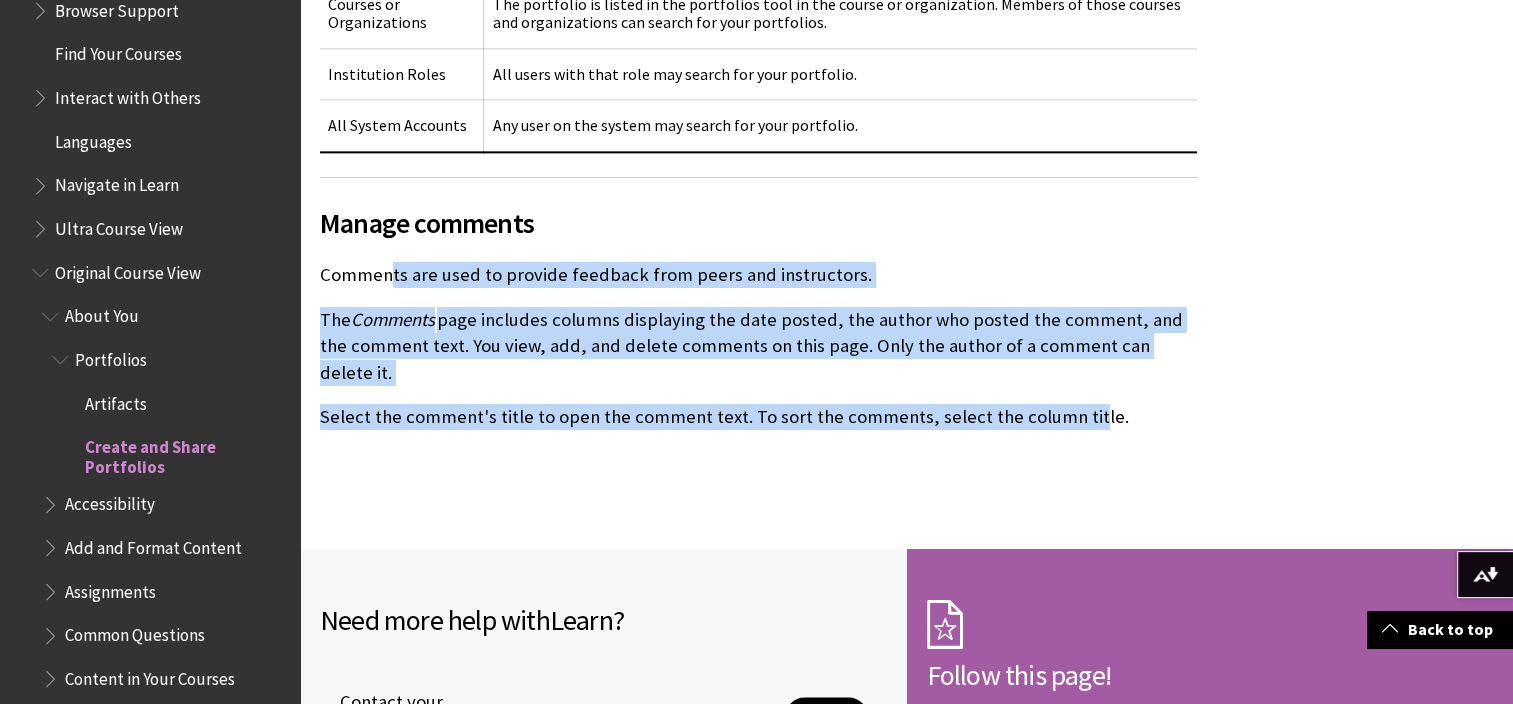 drag, startPoint x: 390, startPoint y: 276, endPoint x: 1072, endPoint y: 414, distance: 695.82184 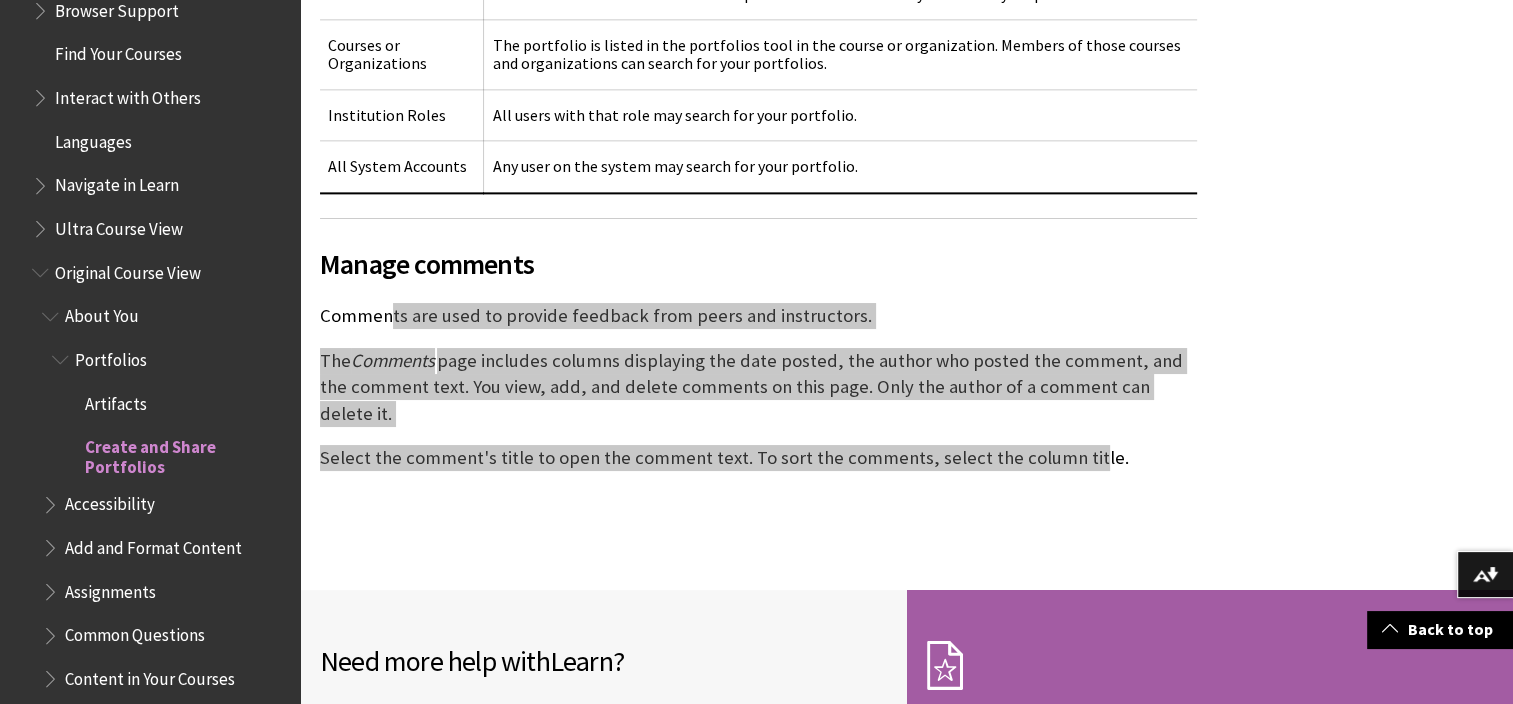 scroll, scrollTop: 2576, scrollLeft: 0, axis: vertical 